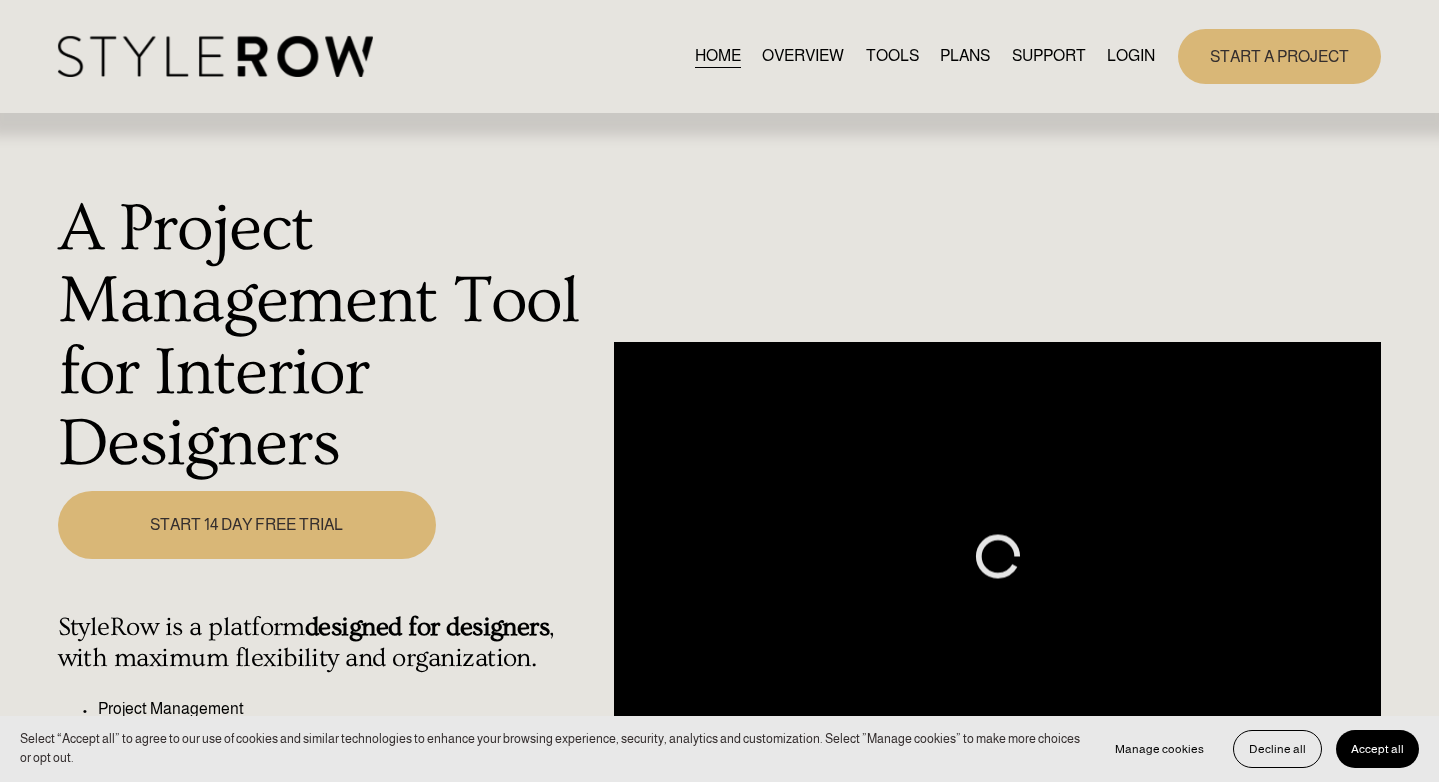 scroll, scrollTop: 0, scrollLeft: 0, axis: both 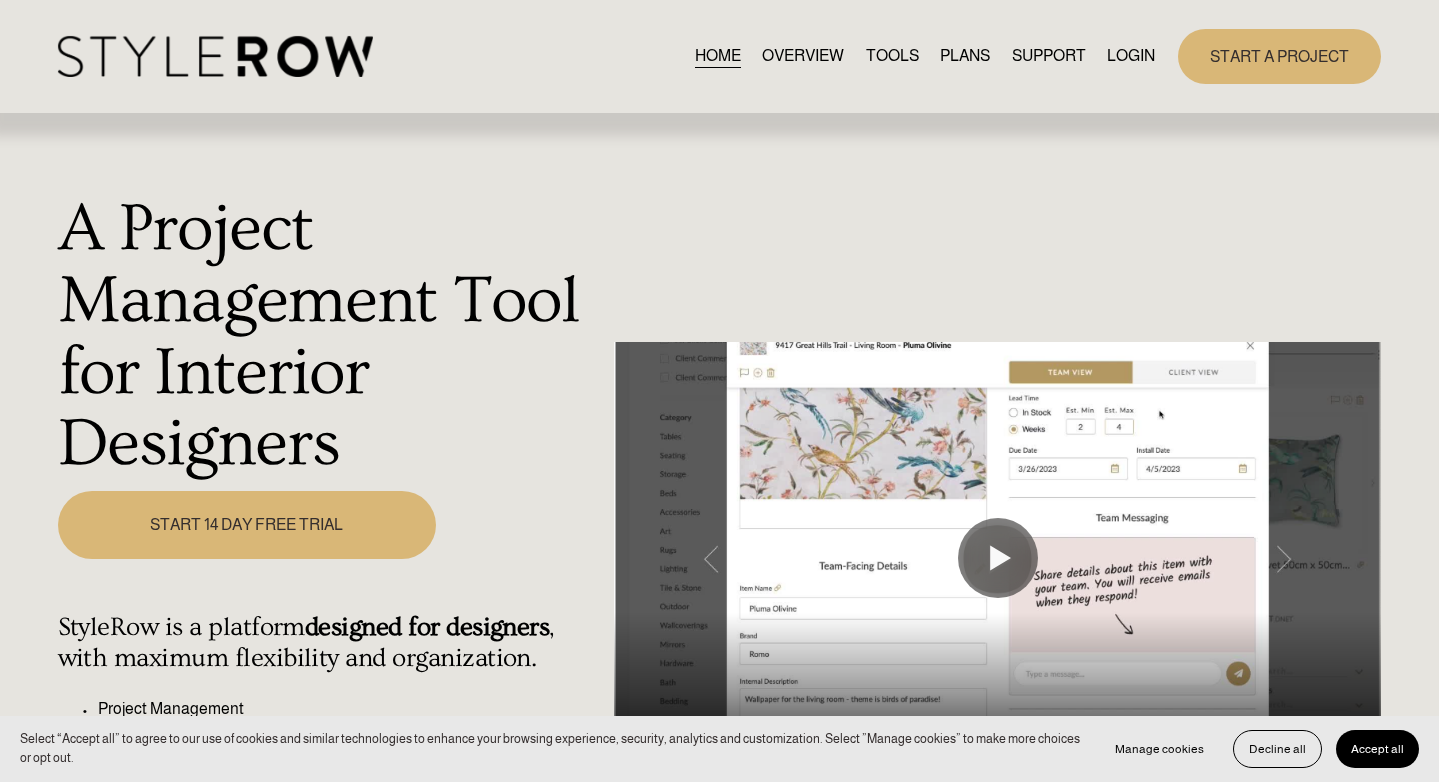 click on "LOGIN" at bounding box center [1131, 56] 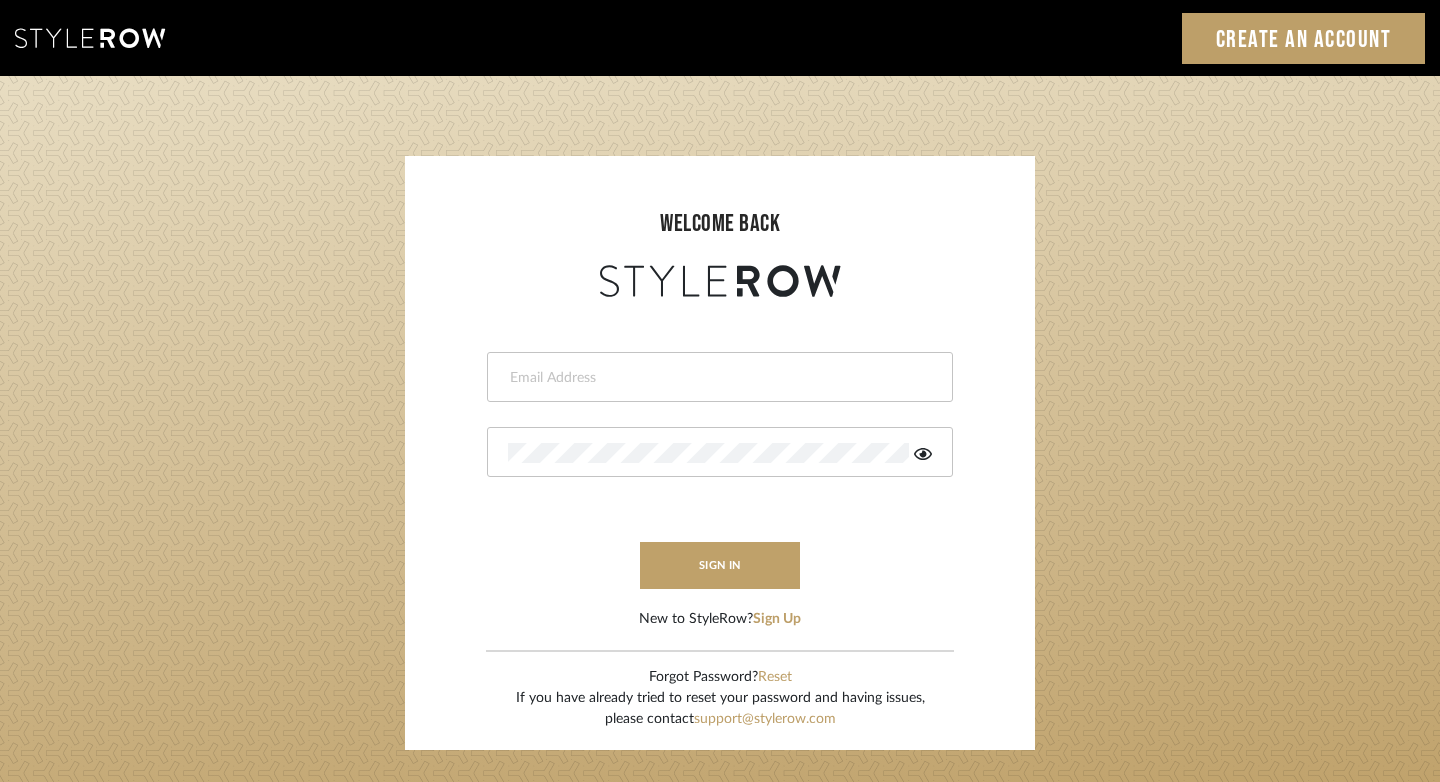 scroll, scrollTop: 0, scrollLeft: 0, axis: both 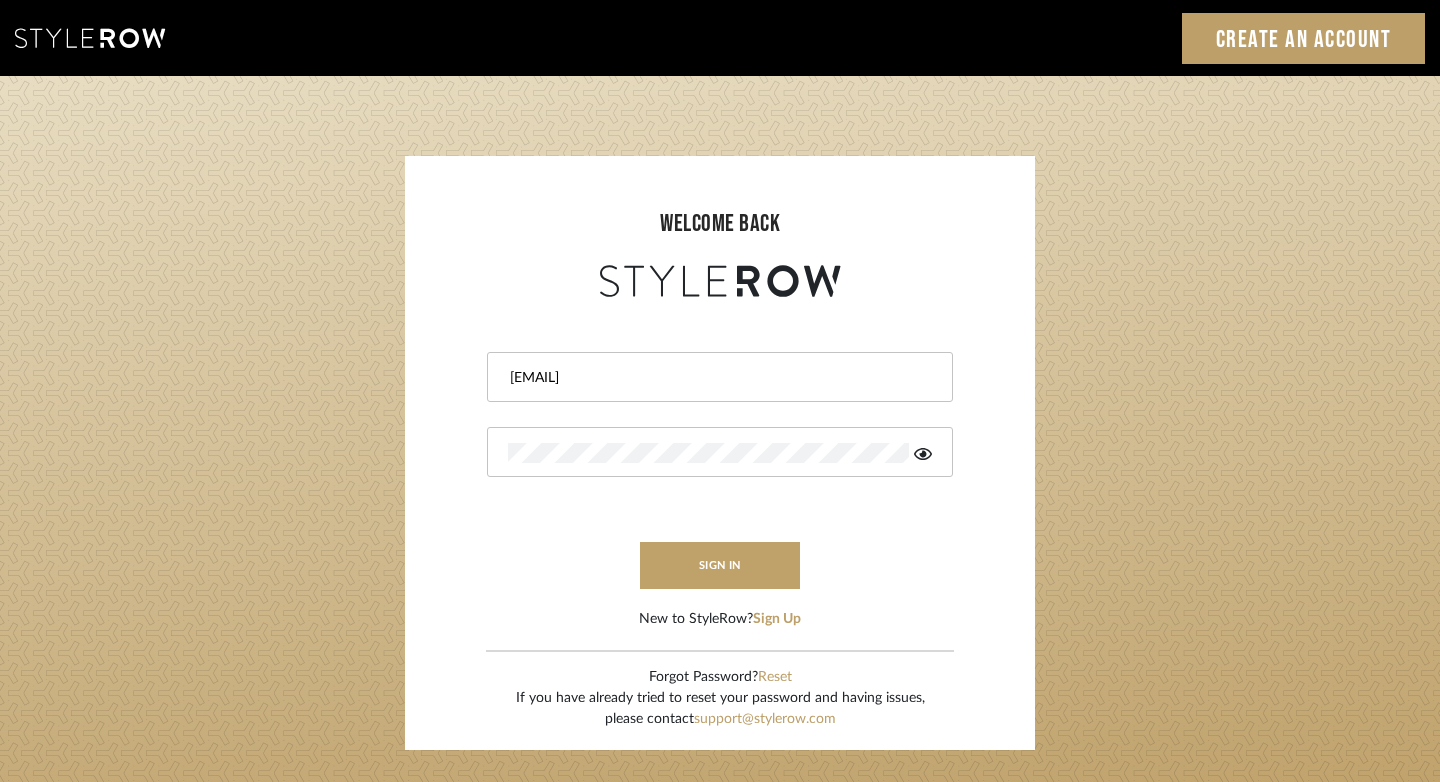 click on "[EMAIL]" at bounding box center (717, 378) 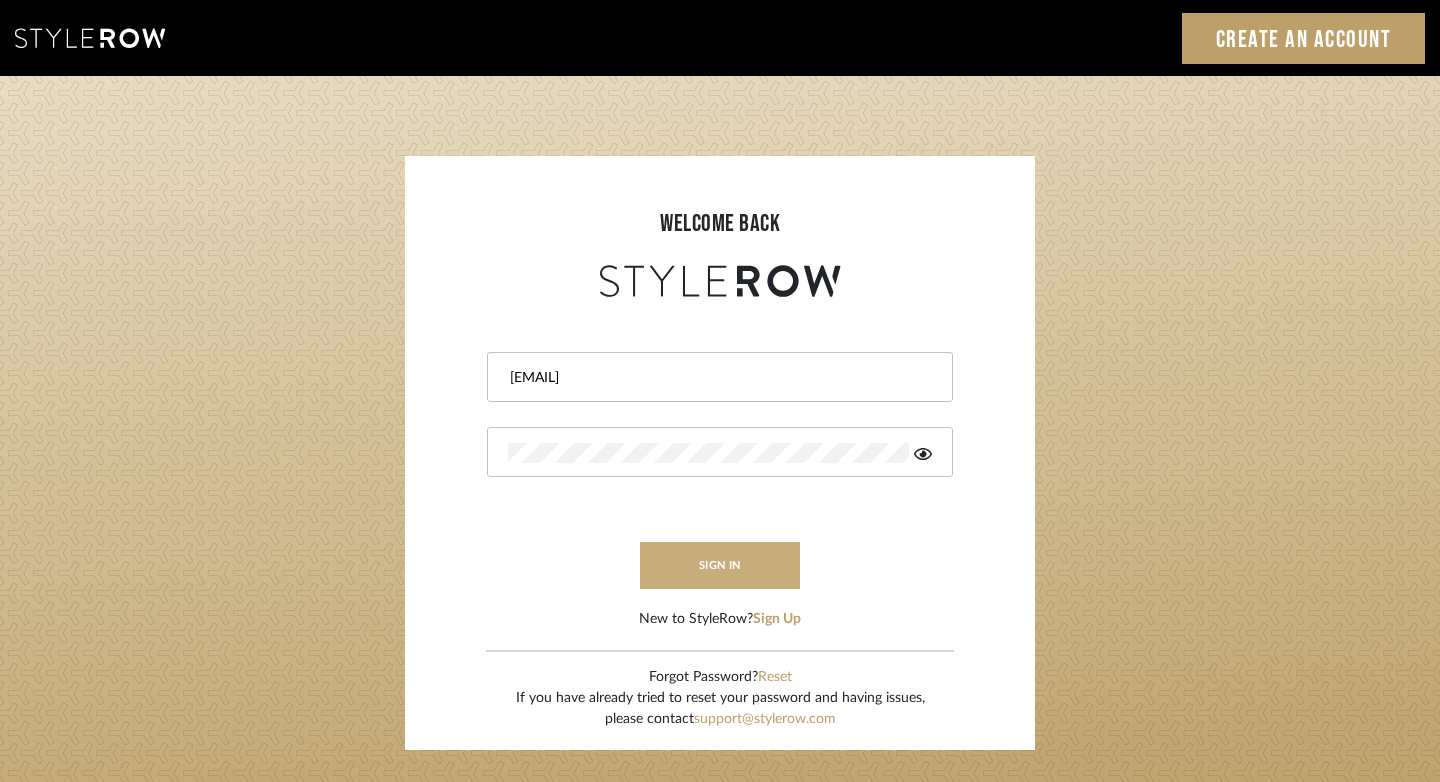 click on "sign in" at bounding box center [720, 565] 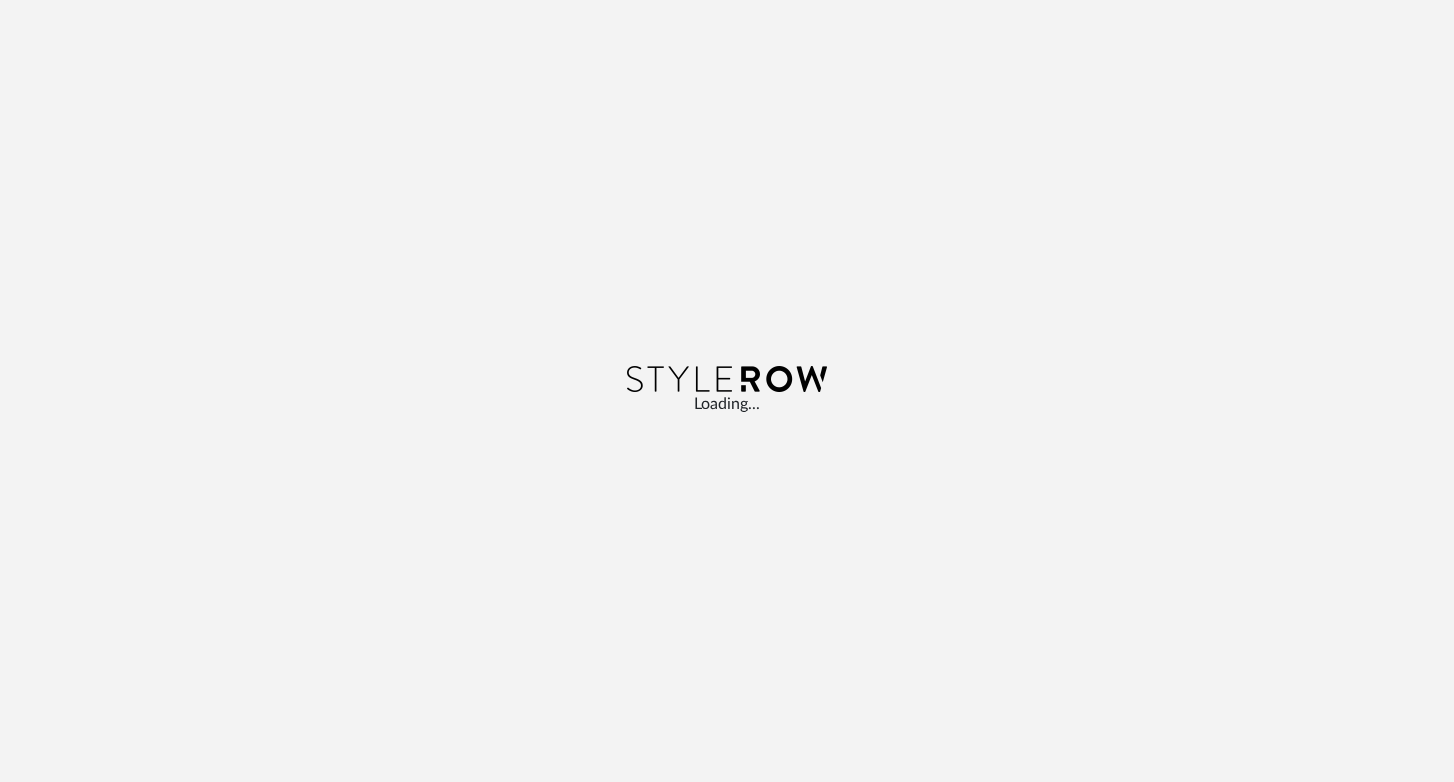 scroll, scrollTop: 0, scrollLeft: 0, axis: both 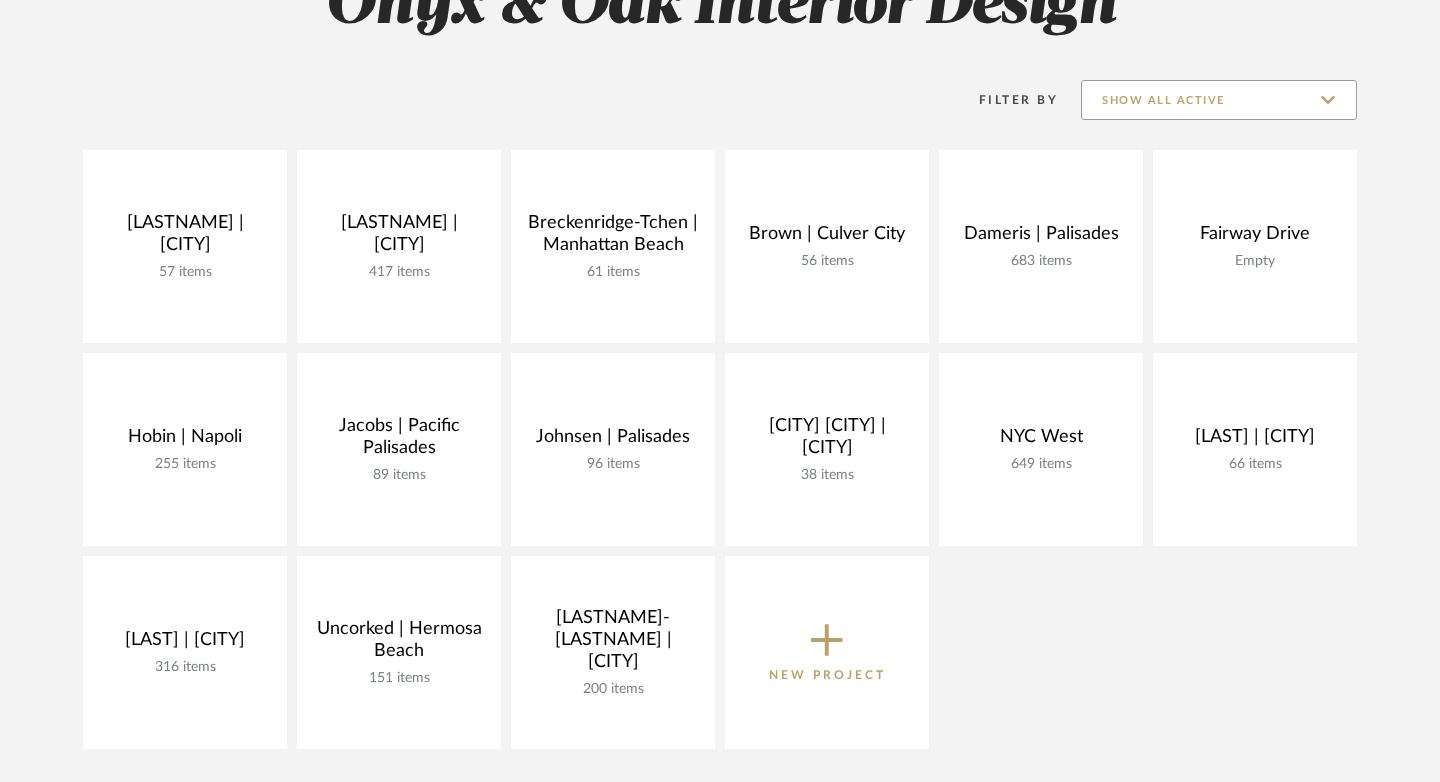 click on "Show All Active" 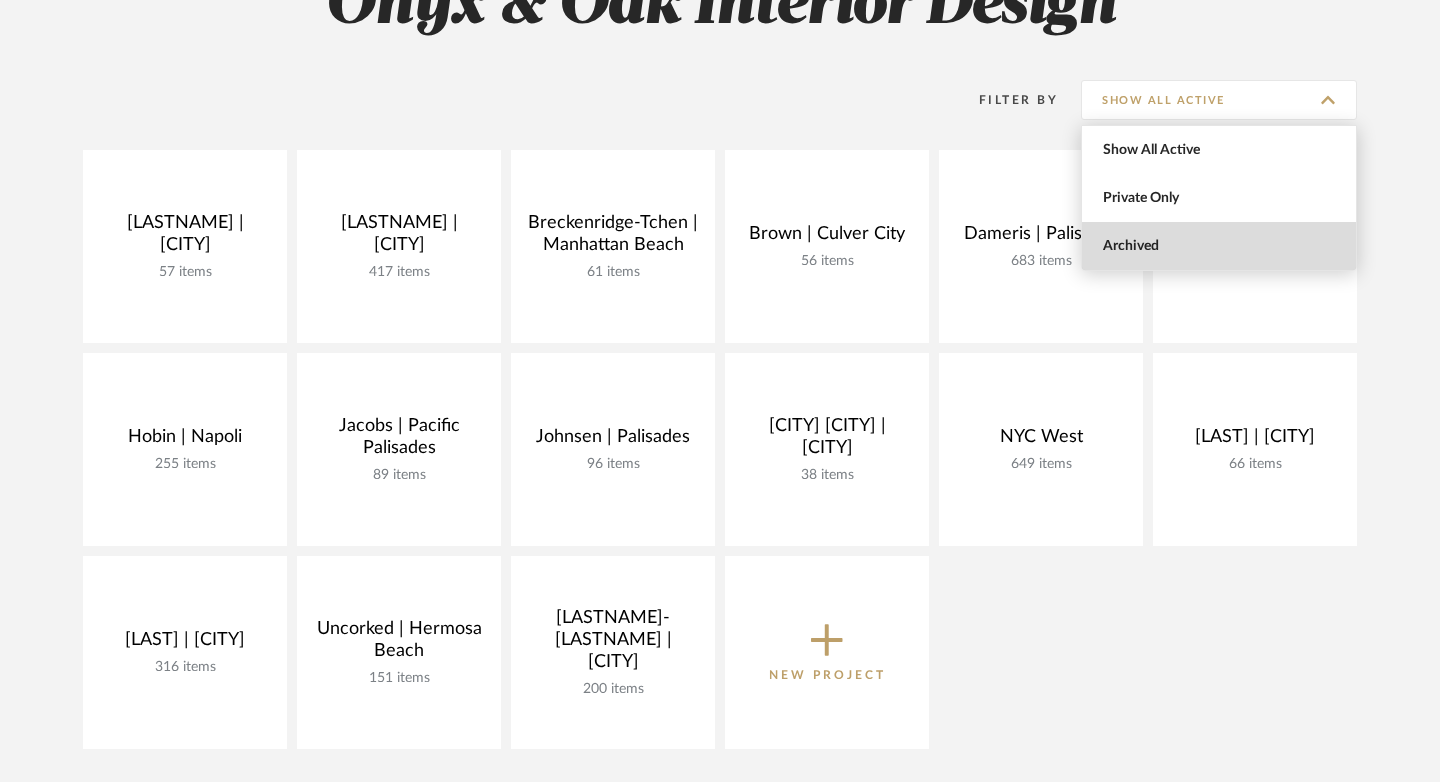 click on "Archived" at bounding box center (1221, 246) 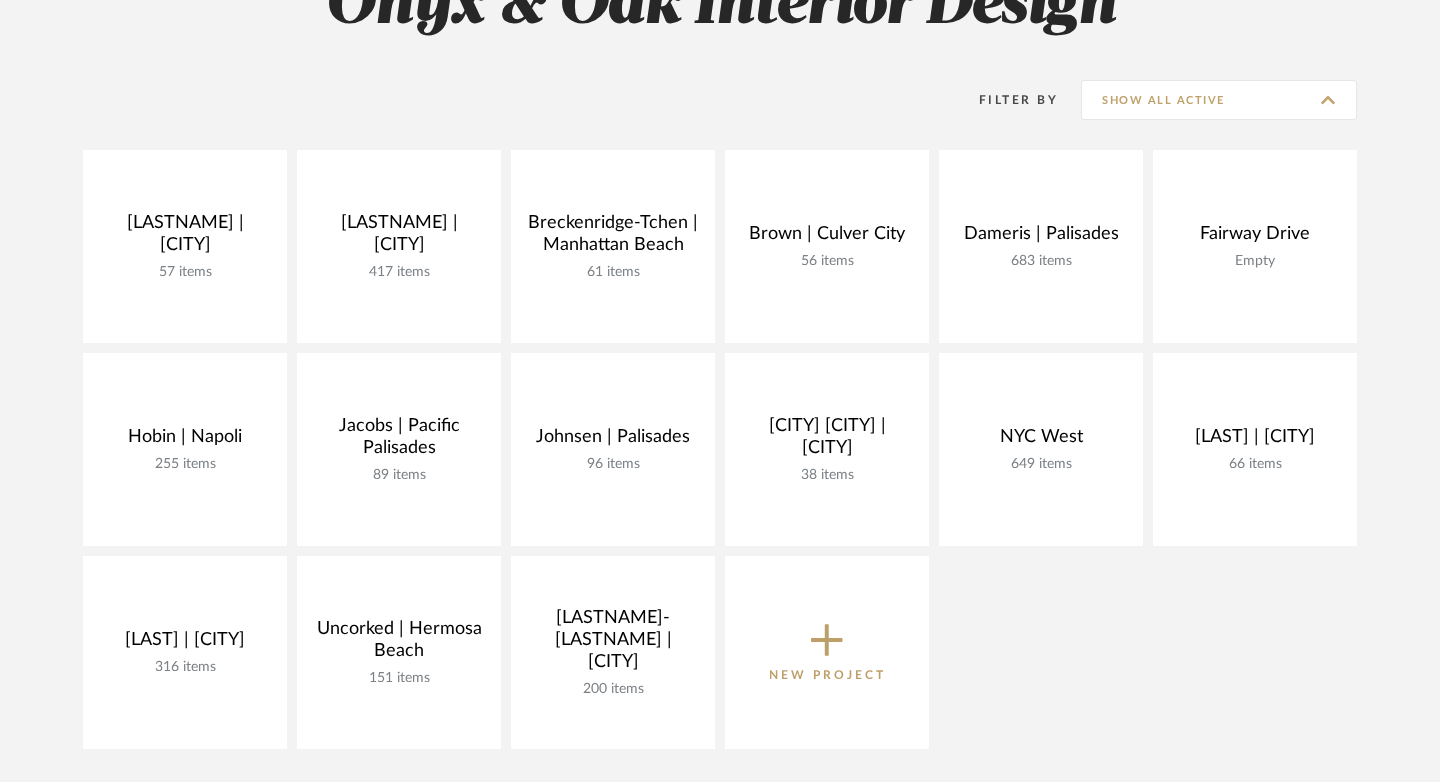 type on "Archived" 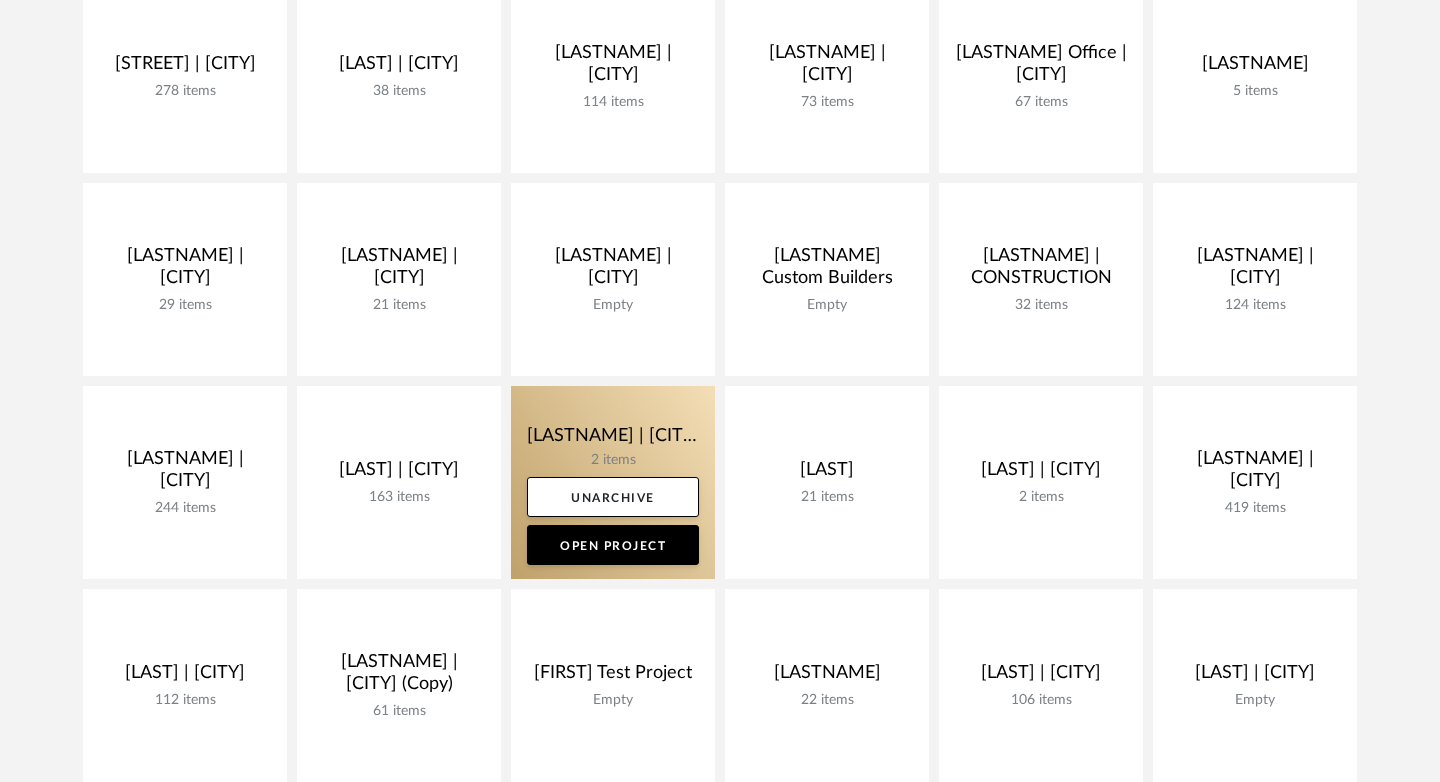 scroll, scrollTop: 712, scrollLeft: 0, axis: vertical 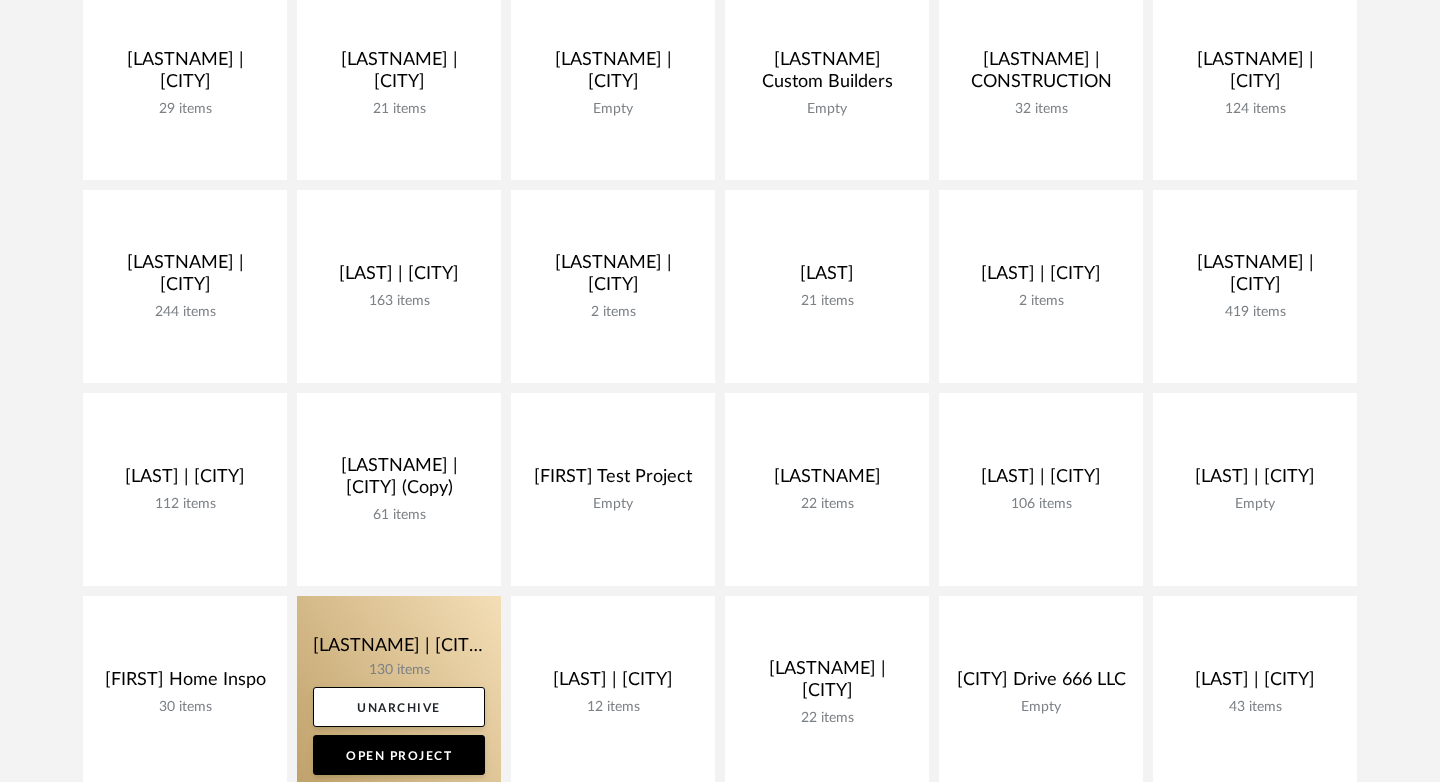 click 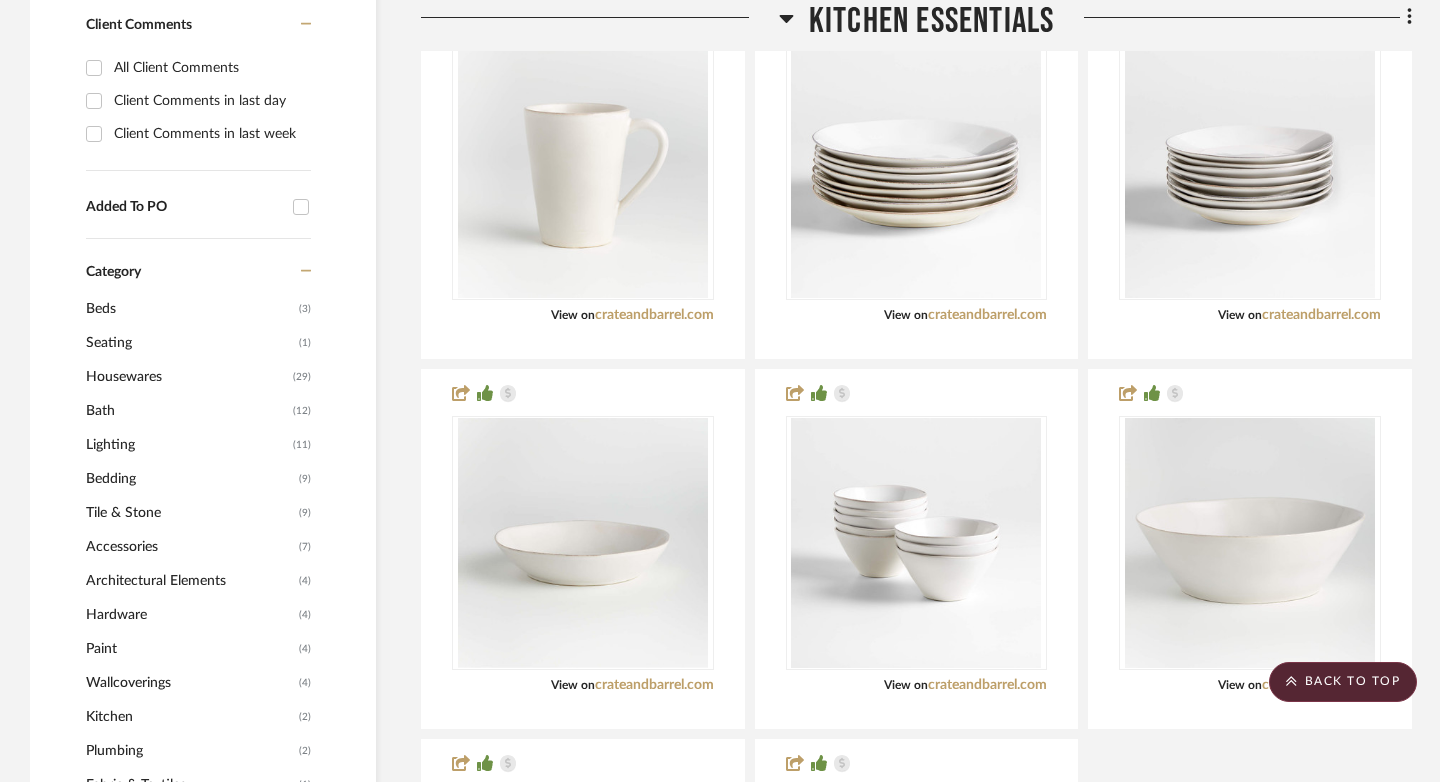 scroll, scrollTop: 0, scrollLeft: 0, axis: both 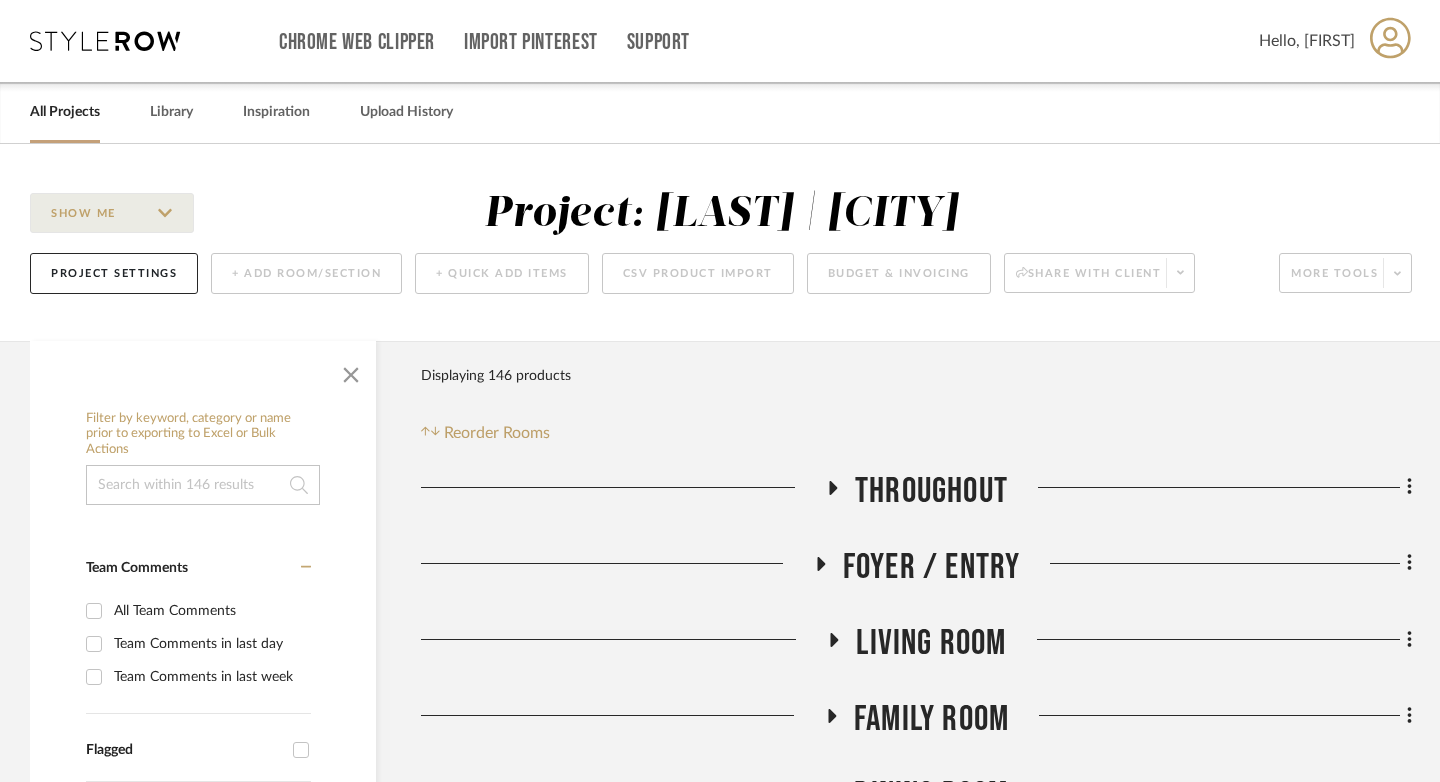 click 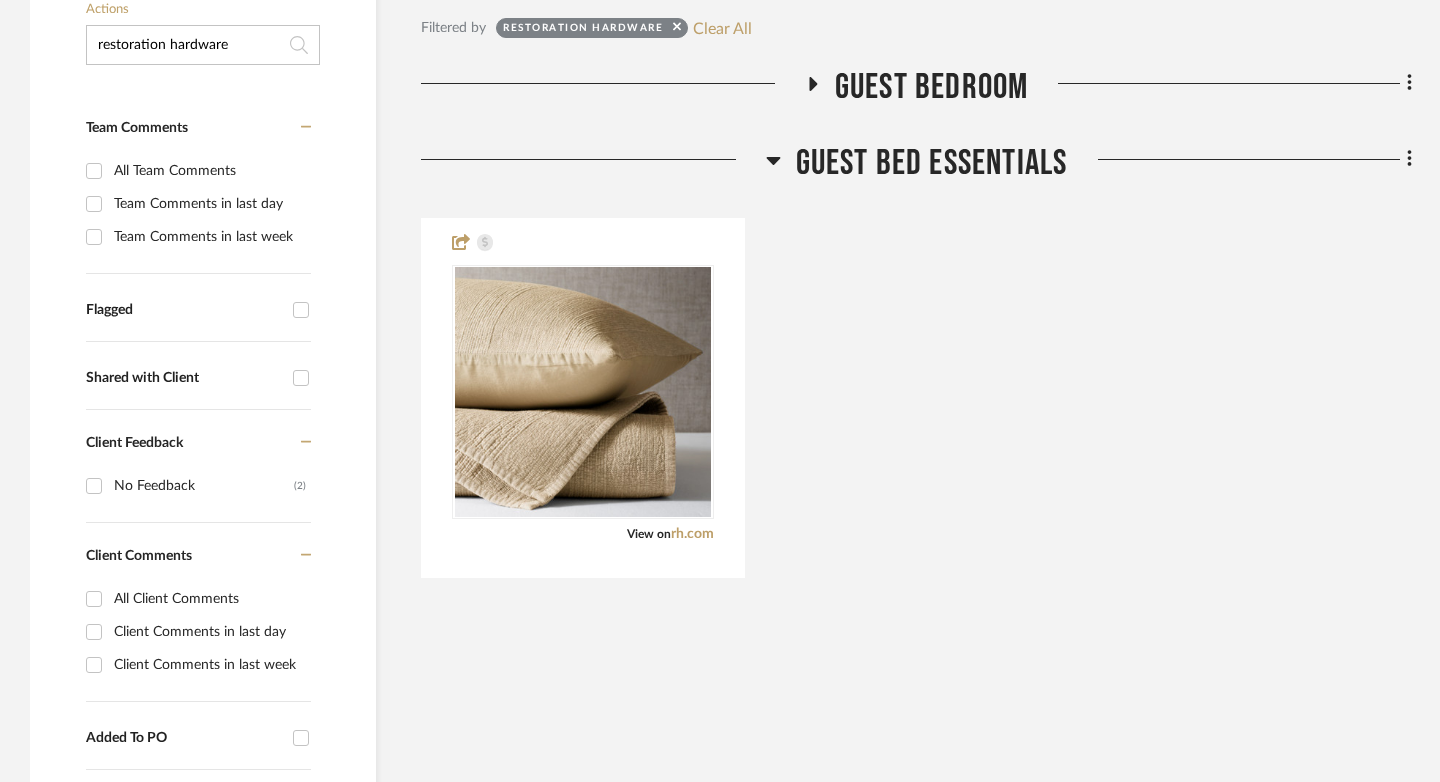 scroll, scrollTop: 557, scrollLeft: 0, axis: vertical 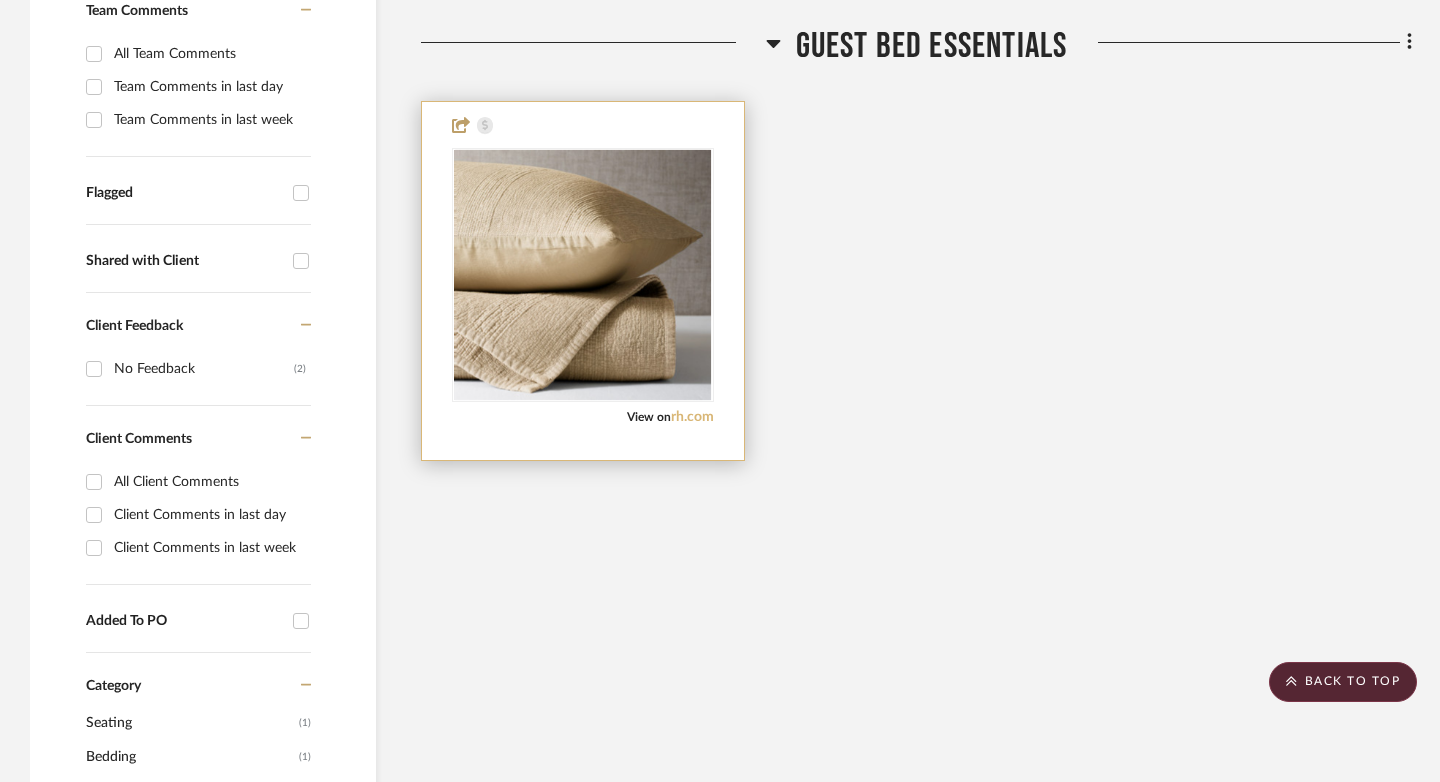 type on "restoration hardware" 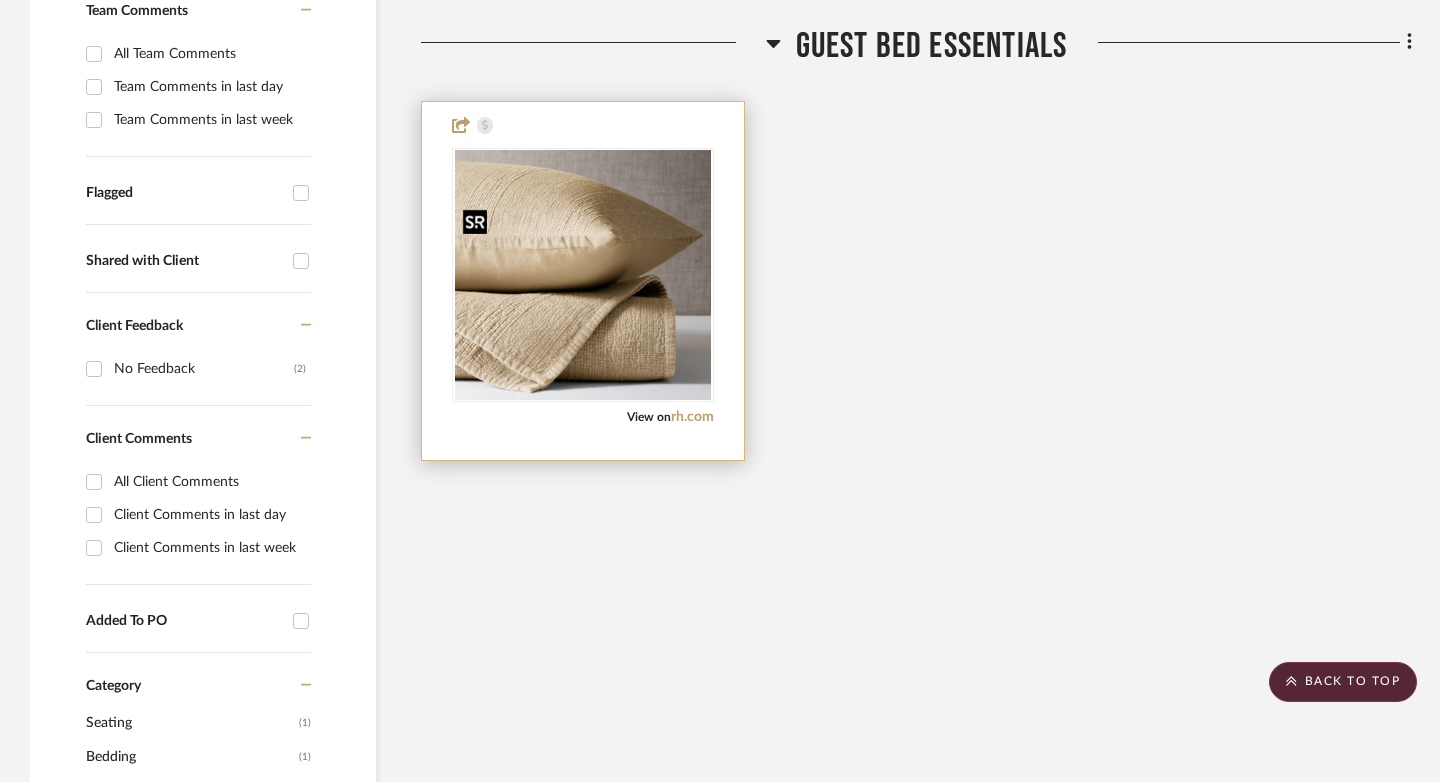 click at bounding box center [583, 275] 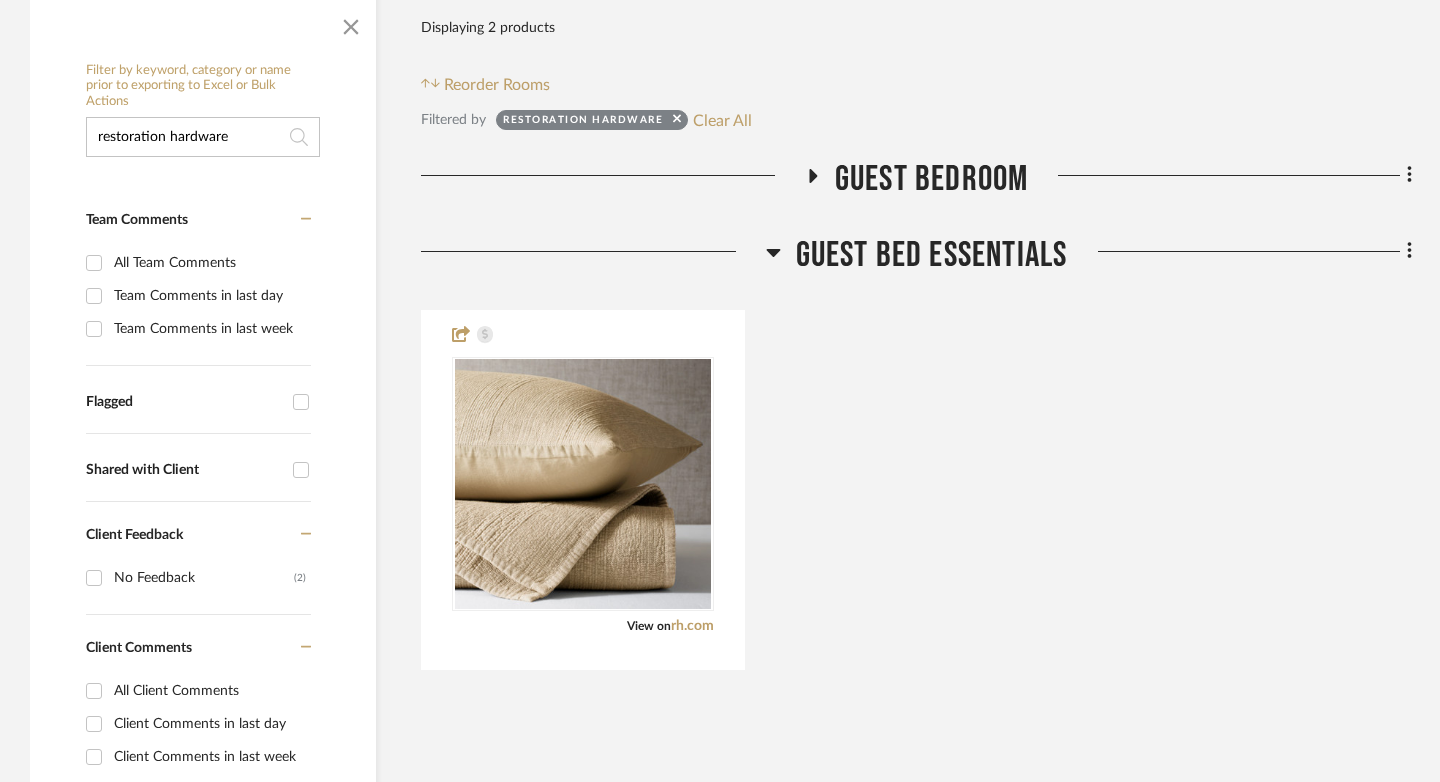 scroll, scrollTop: 498, scrollLeft: 0, axis: vertical 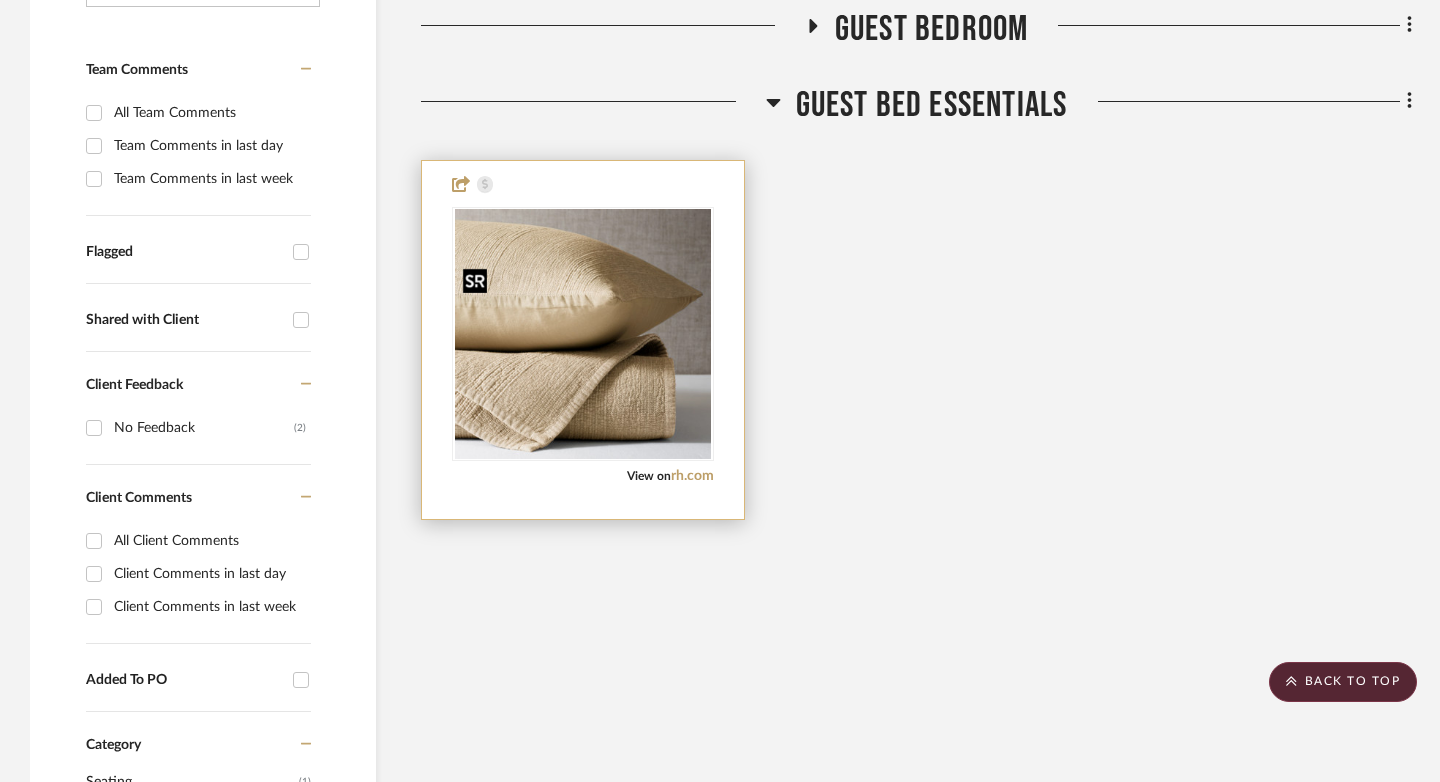 click at bounding box center [583, 334] 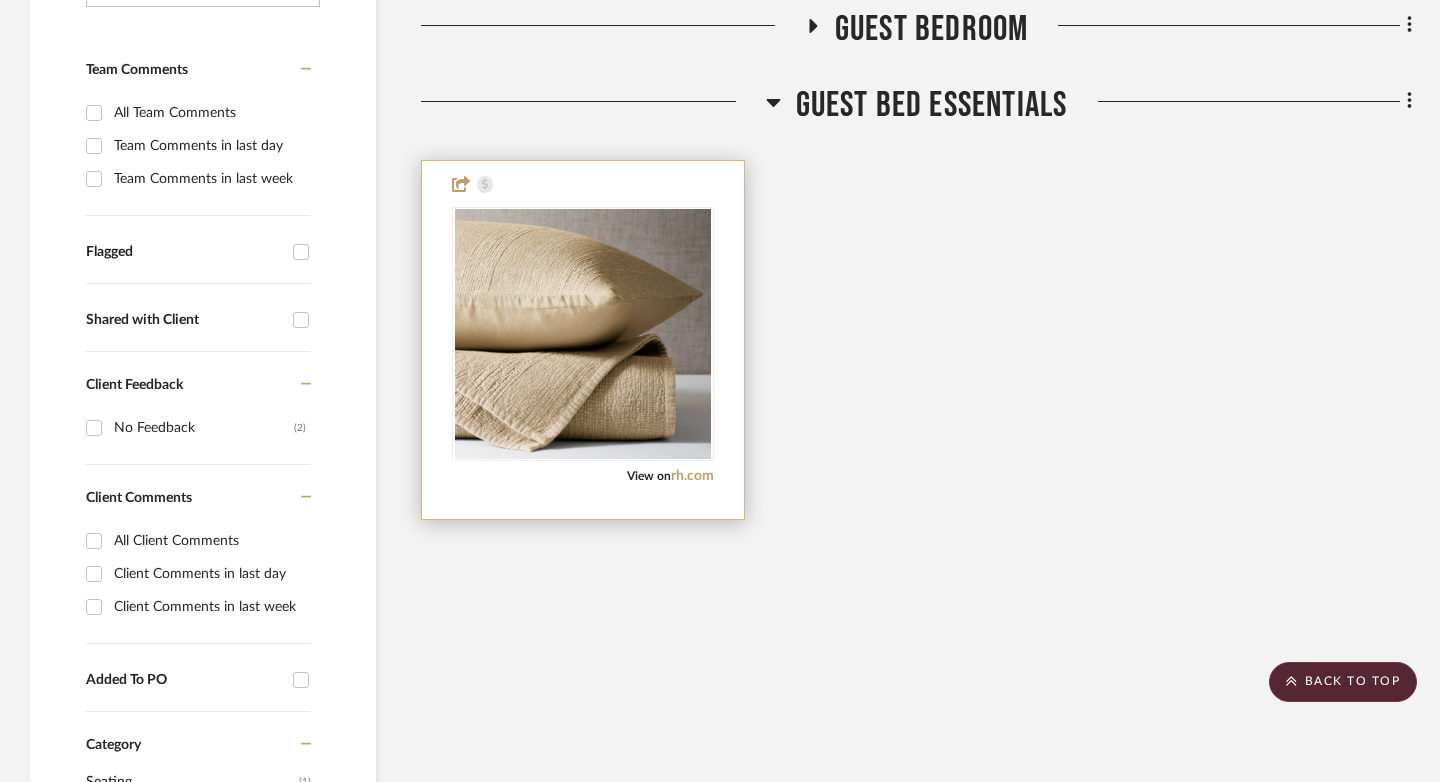 click on "View on  rh.com" at bounding box center [583, 476] 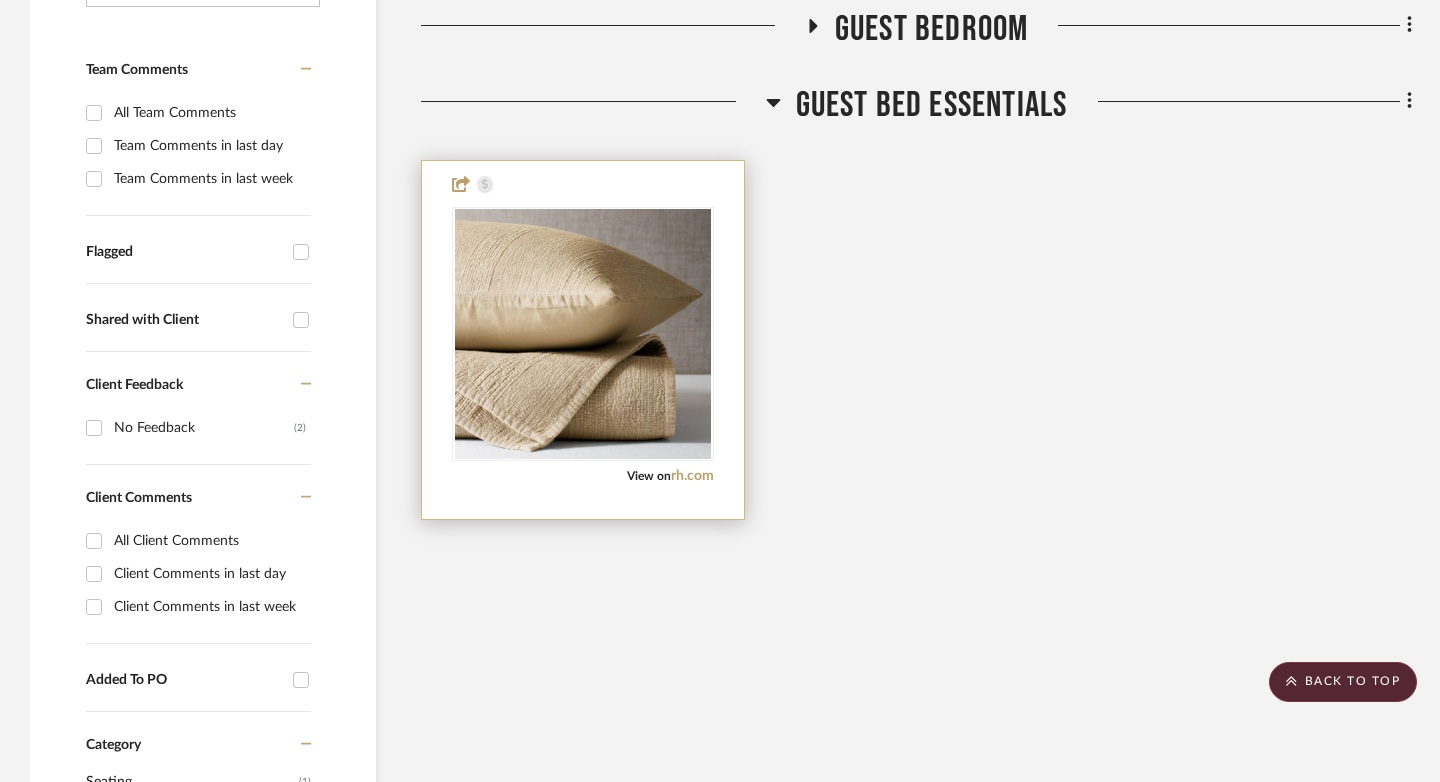click at bounding box center (583, 340) 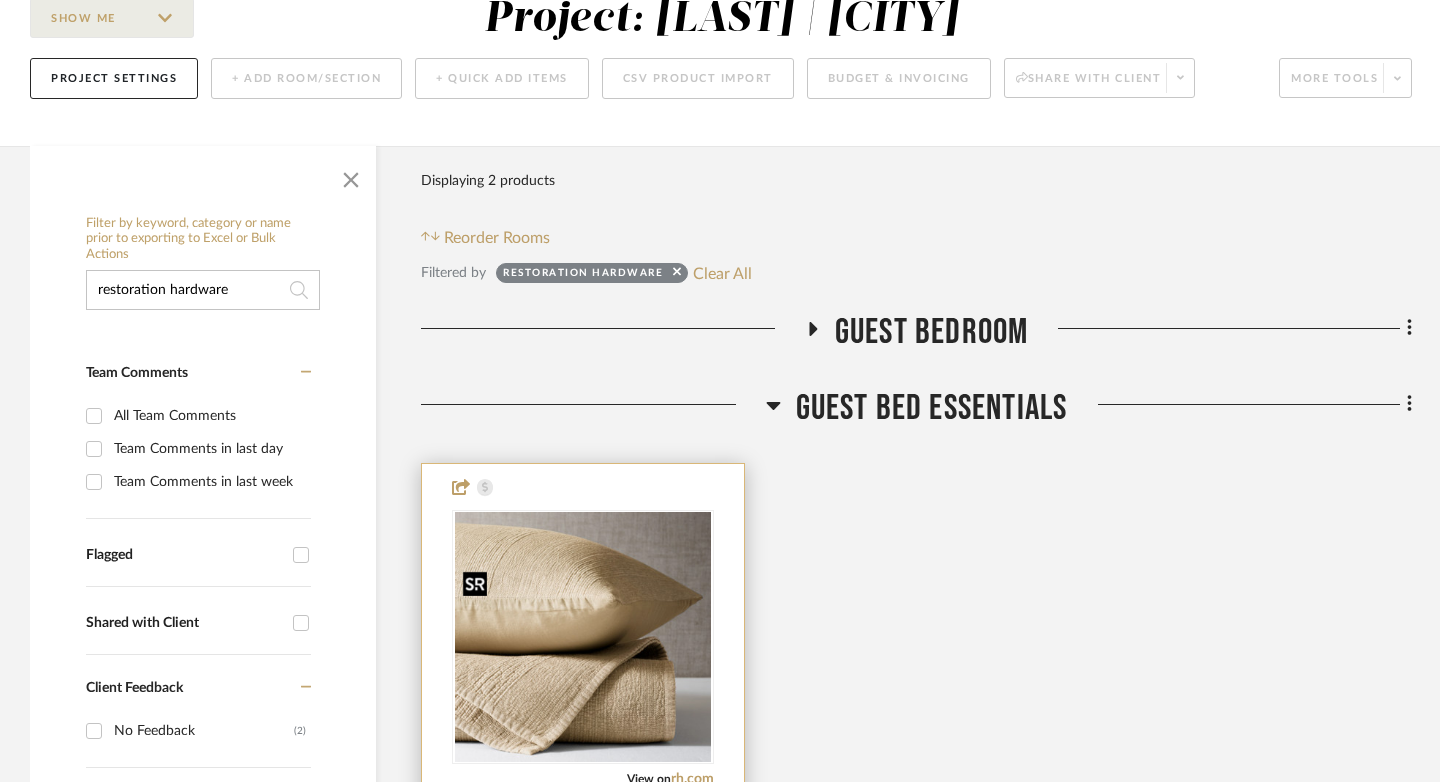 scroll, scrollTop: 196, scrollLeft: 0, axis: vertical 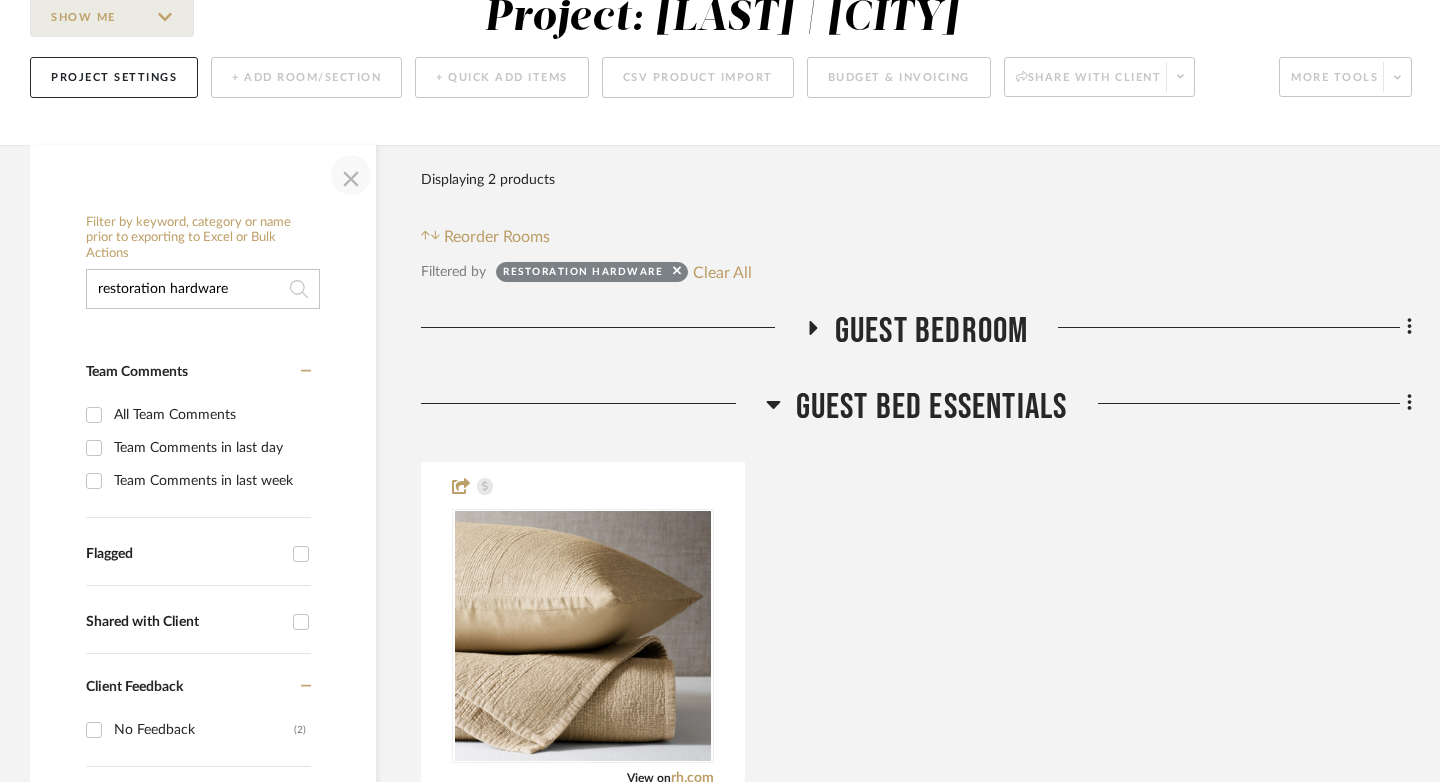 click 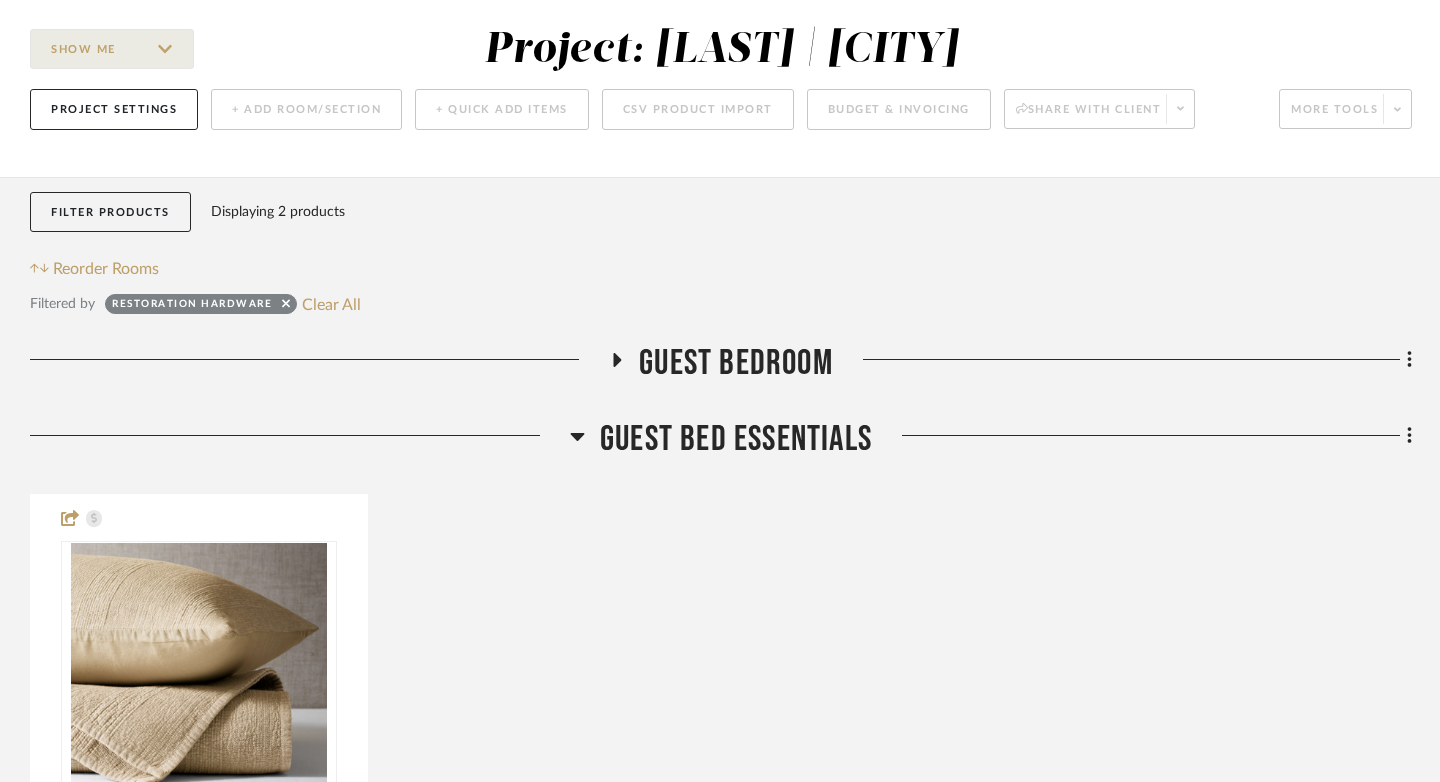scroll, scrollTop: 165, scrollLeft: 0, axis: vertical 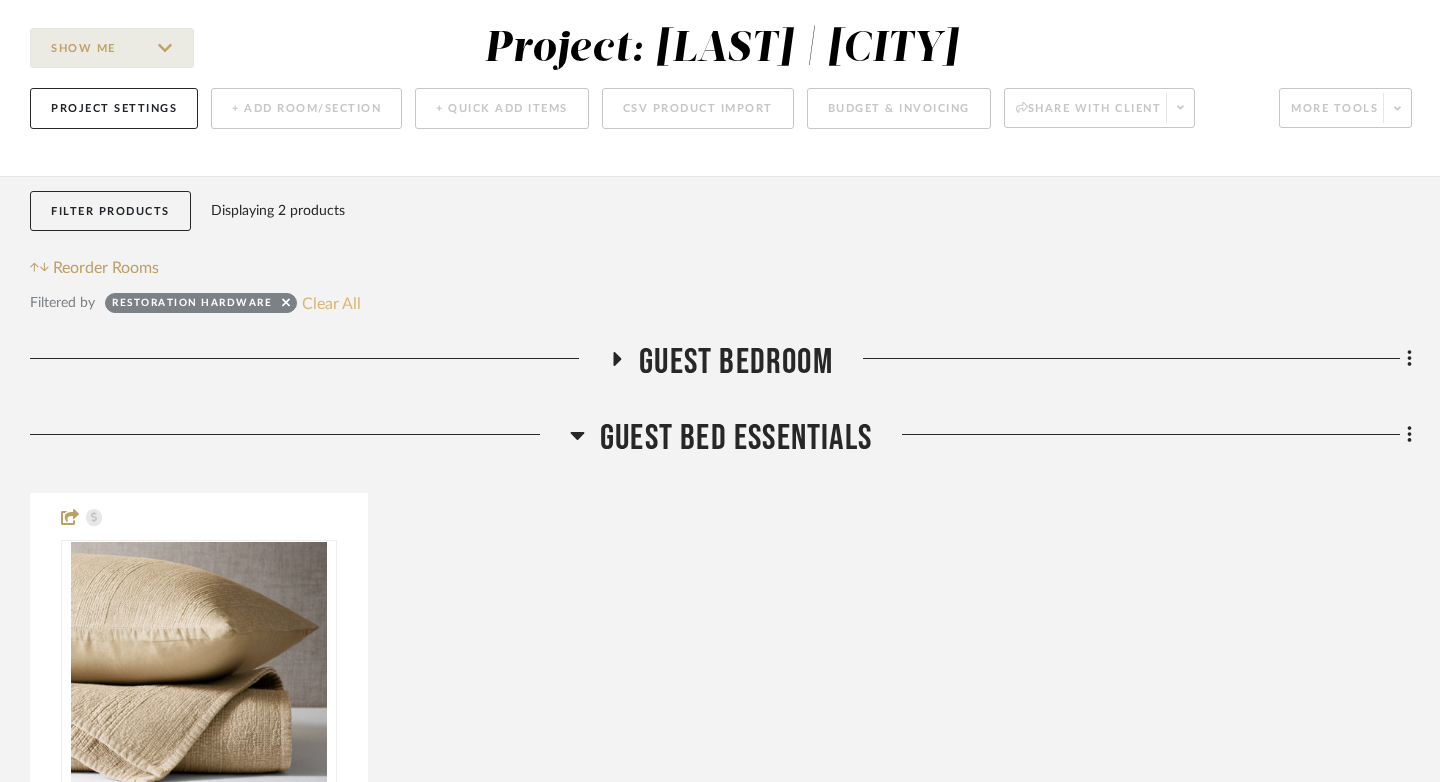 click on "Clear All" 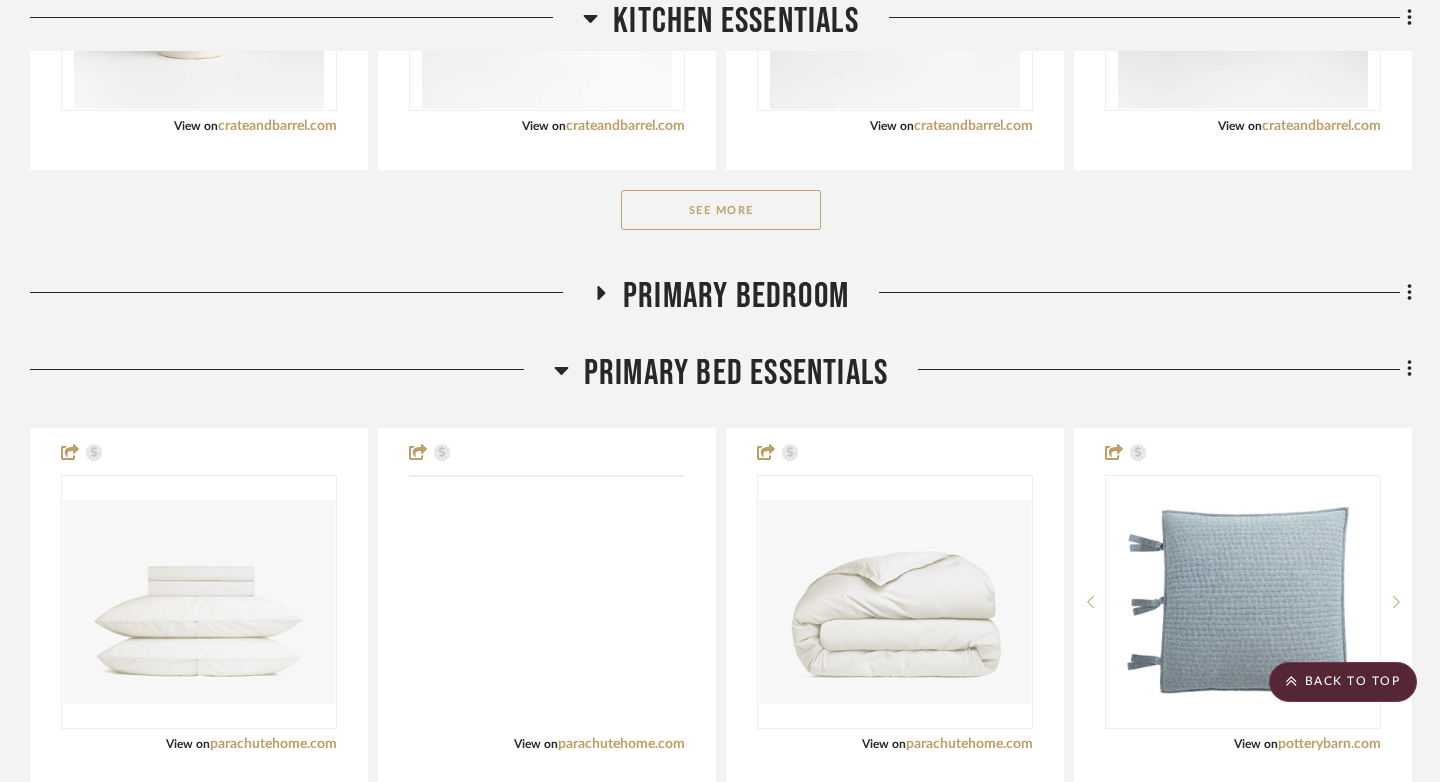 scroll, scrollTop: 1418, scrollLeft: 0, axis: vertical 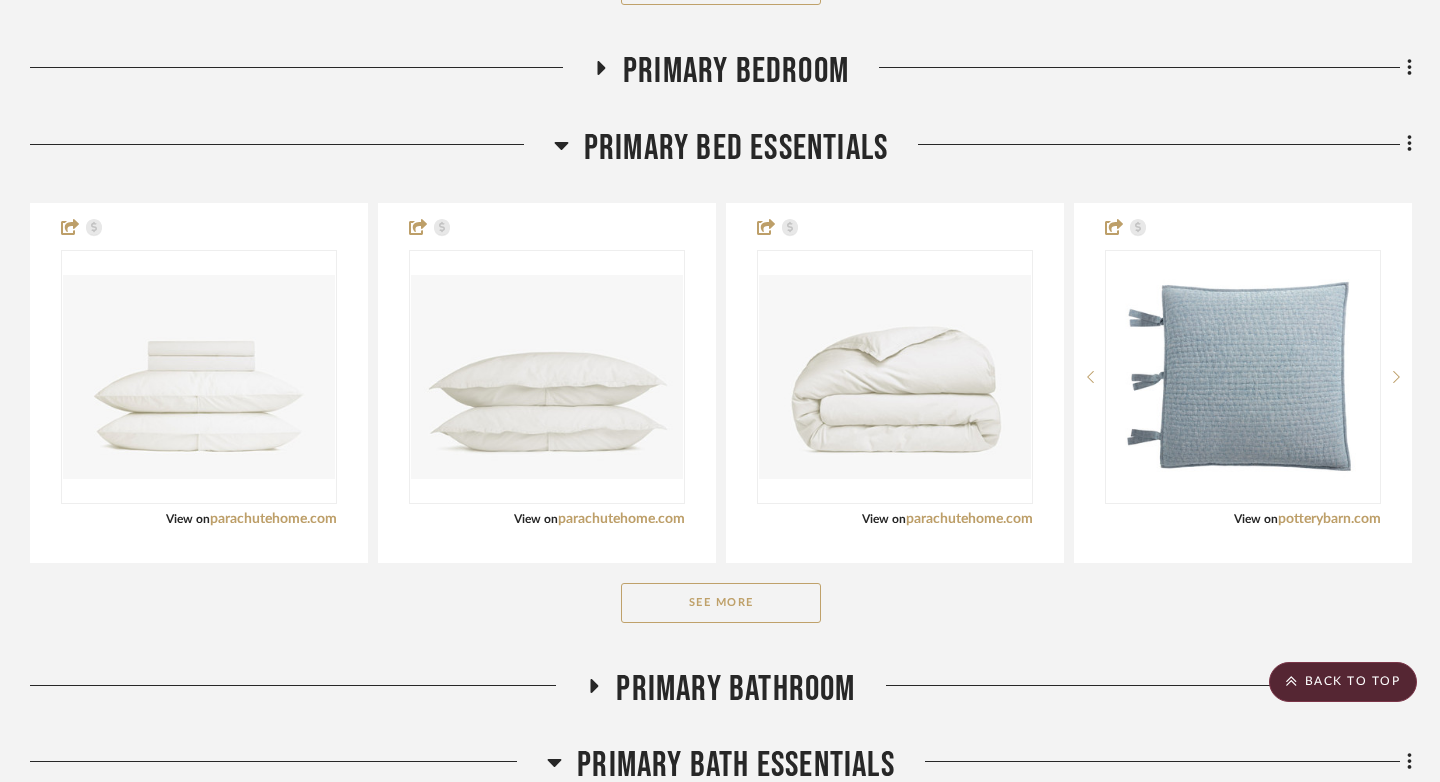 click on "See More" 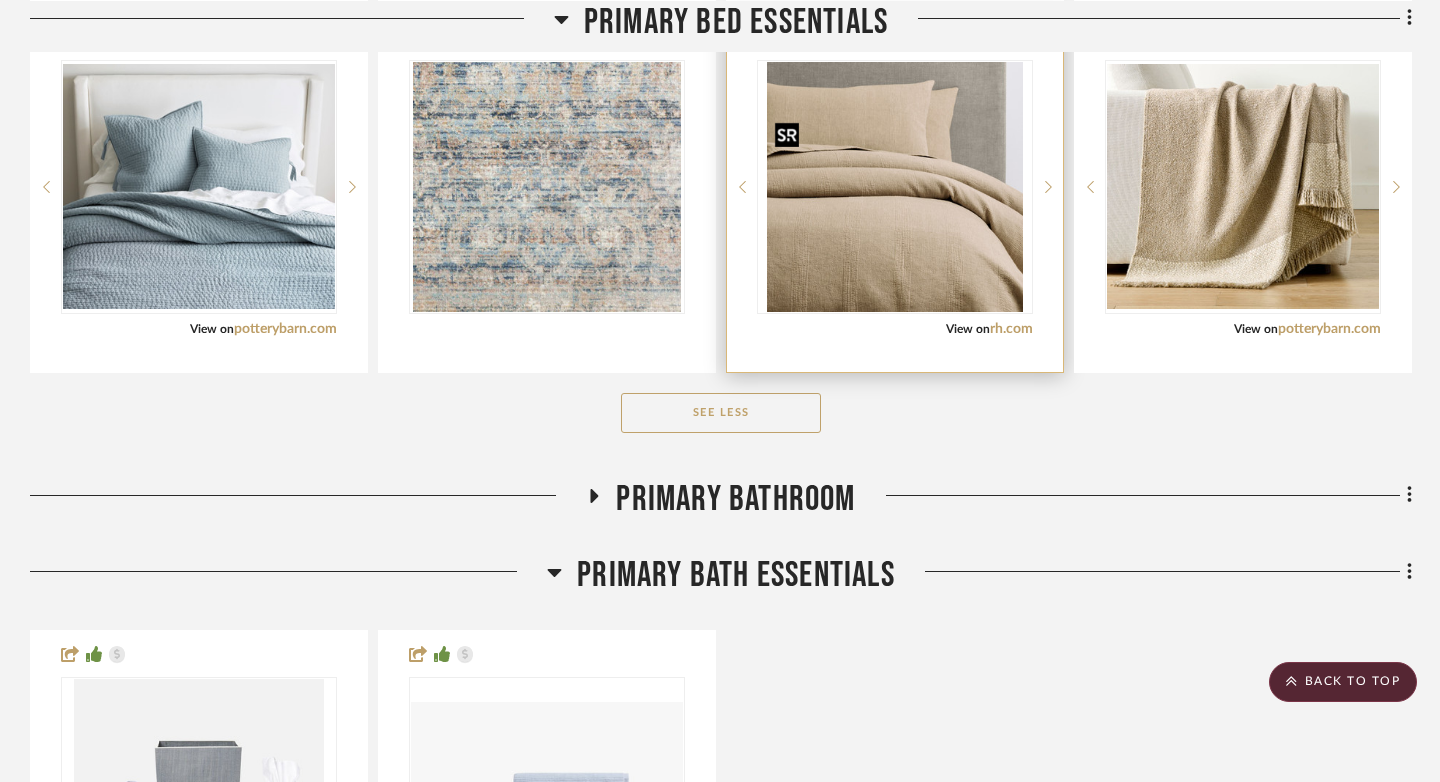 scroll, scrollTop: 1977, scrollLeft: 0, axis: vertical 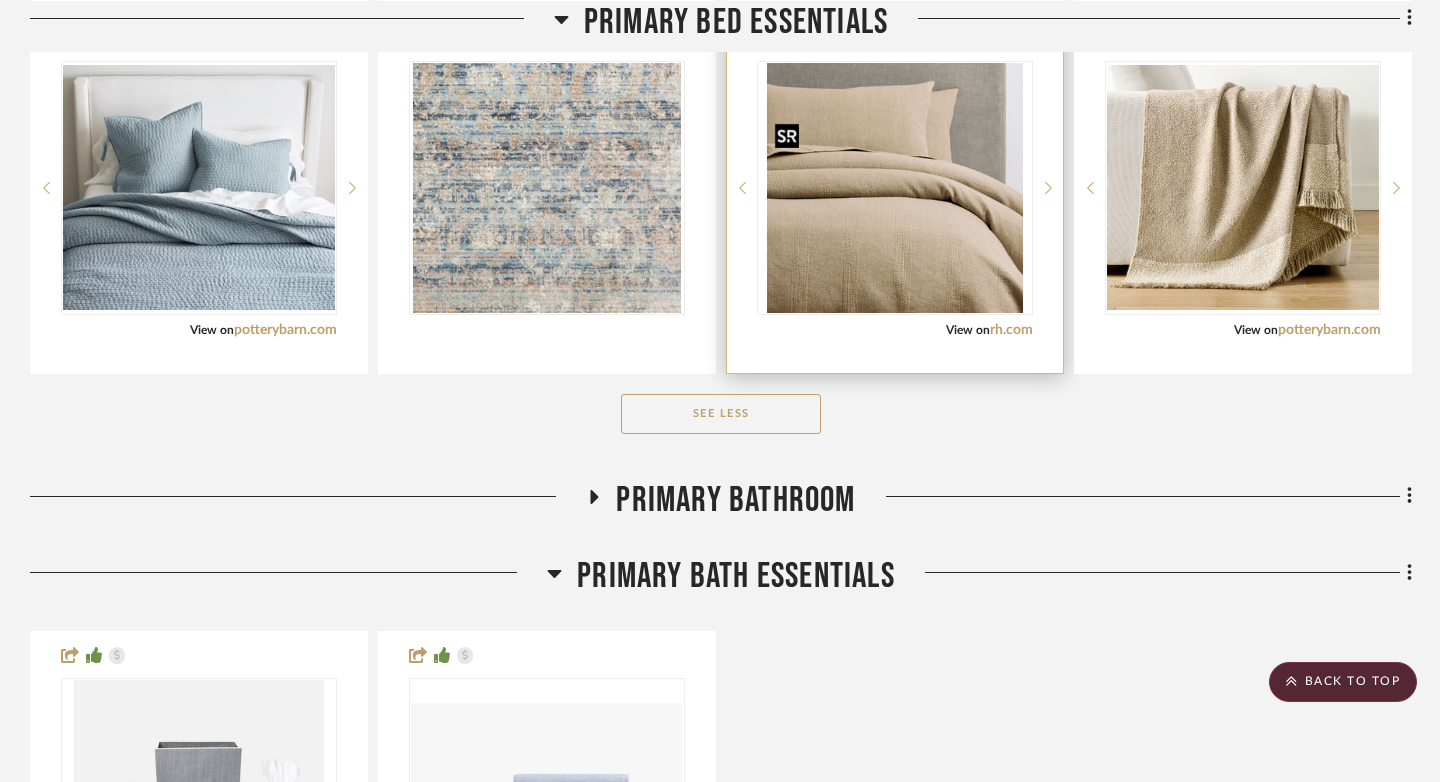 click at bounding box center [895, 188] 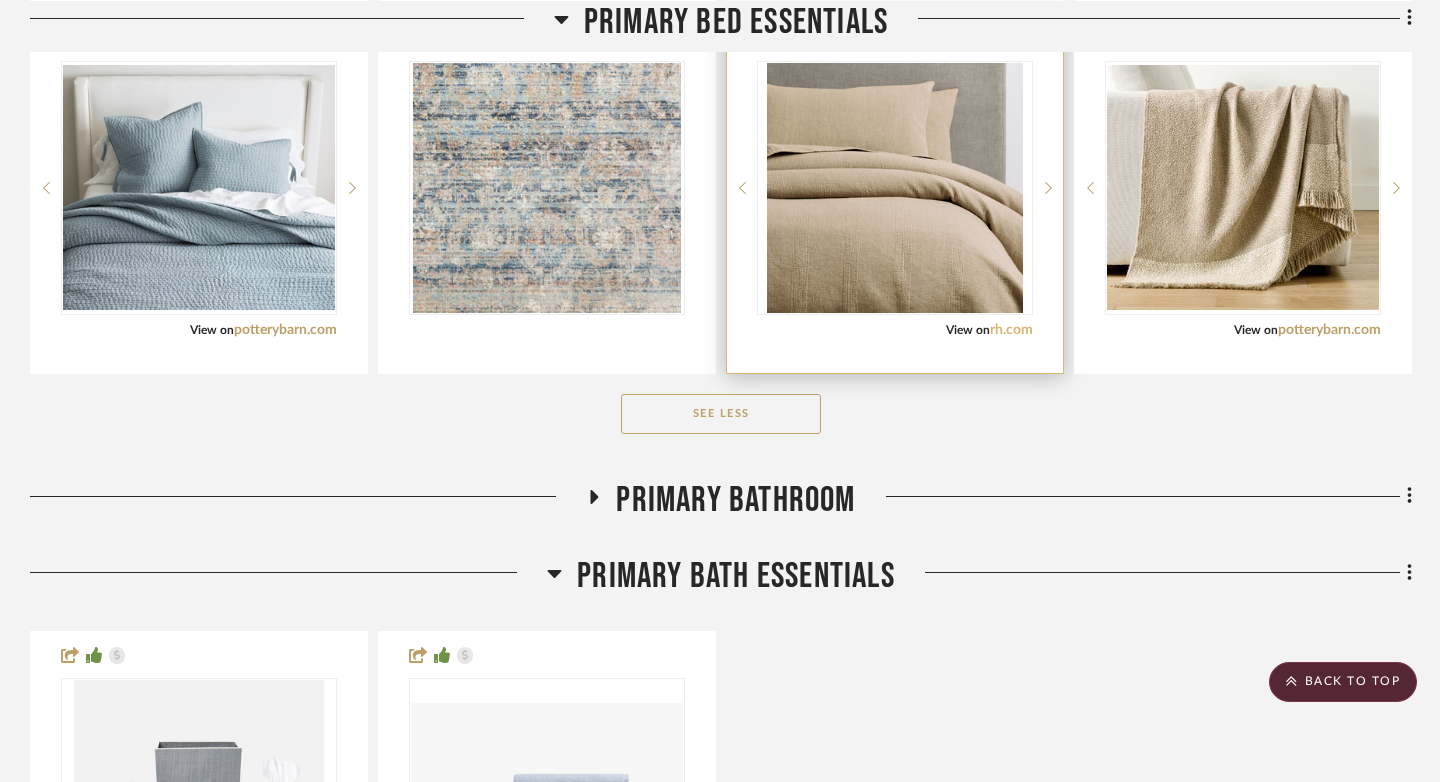 click on "rh.com" at bounding box center [1011, 330] 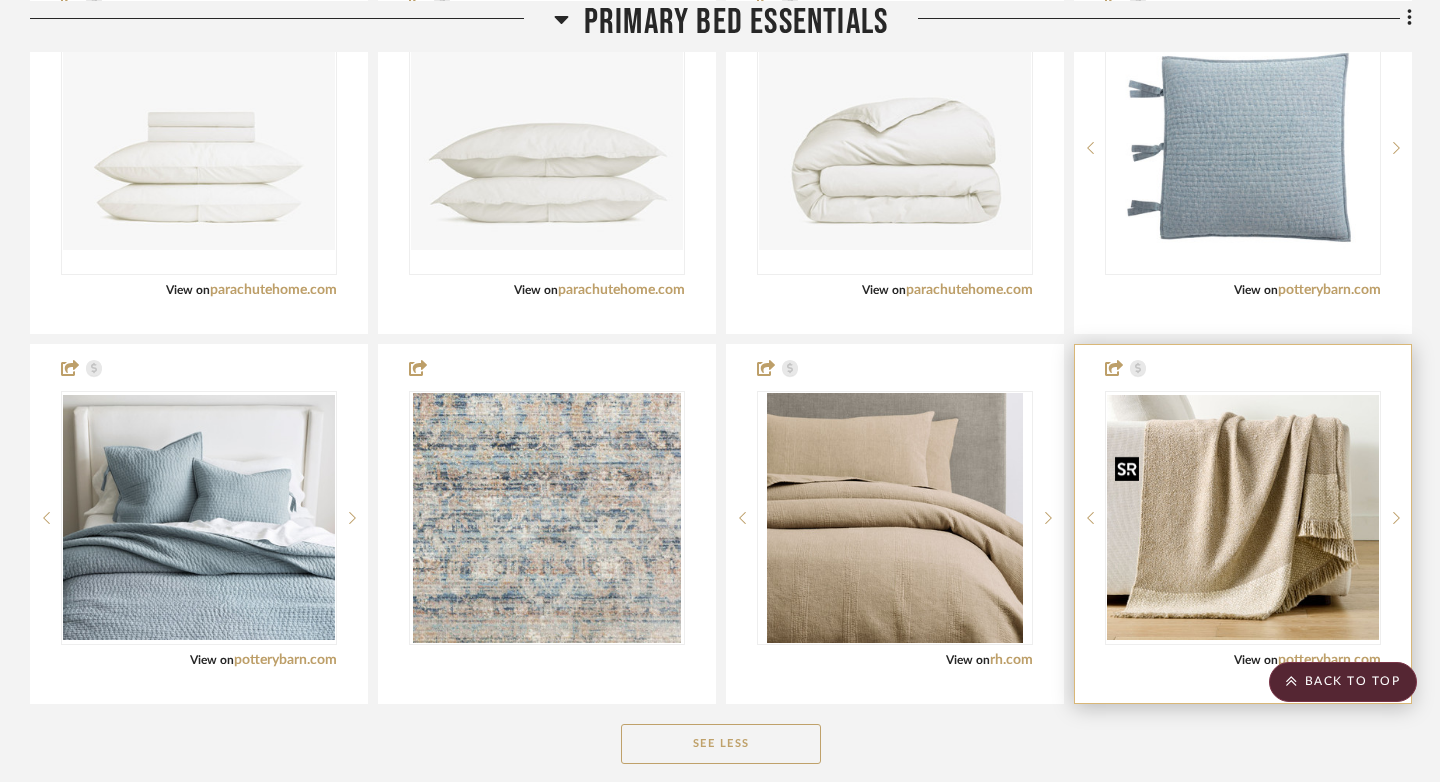 scroll, scrollTop: 1714, scrollLeft: 0, axis: vertical 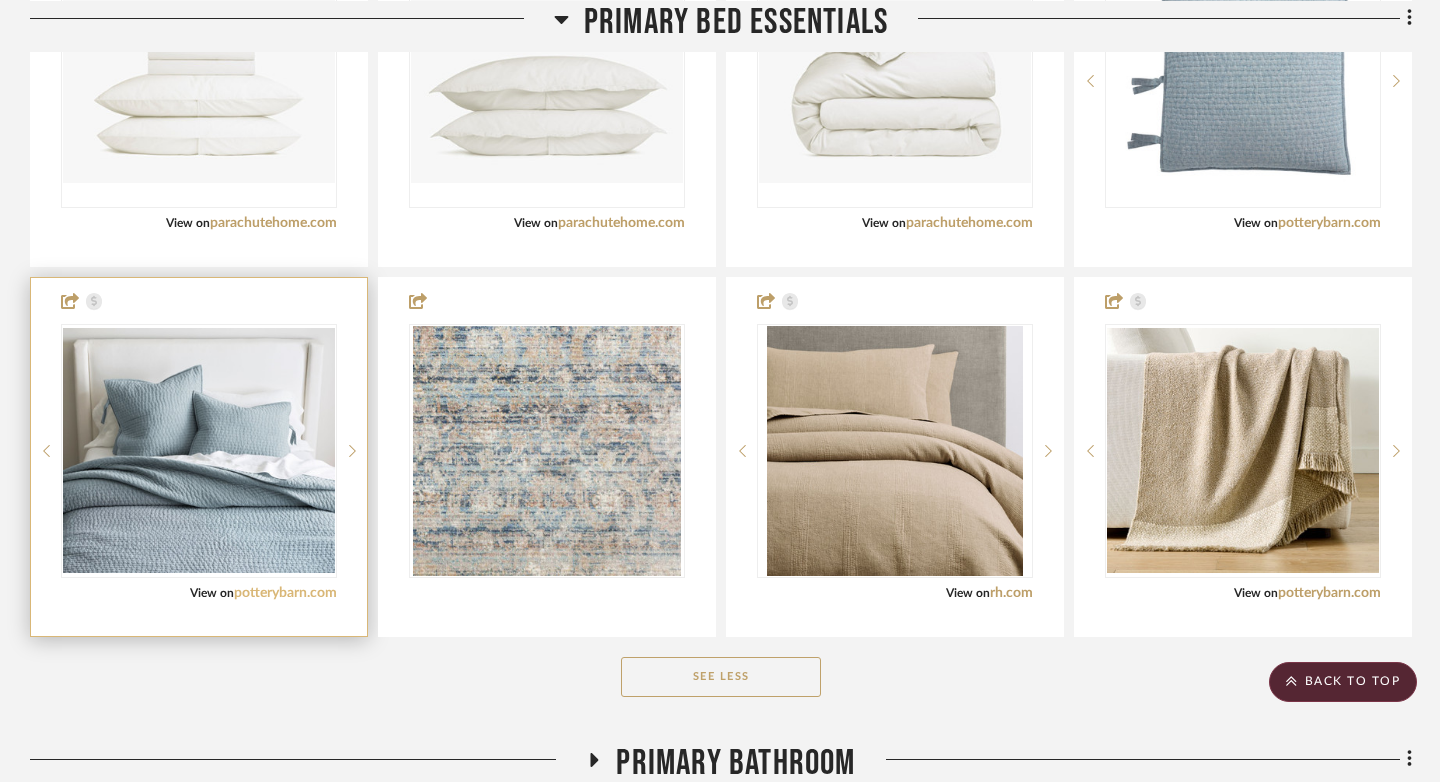 click on "potterybarn.com" at bounding box center (285, 593) 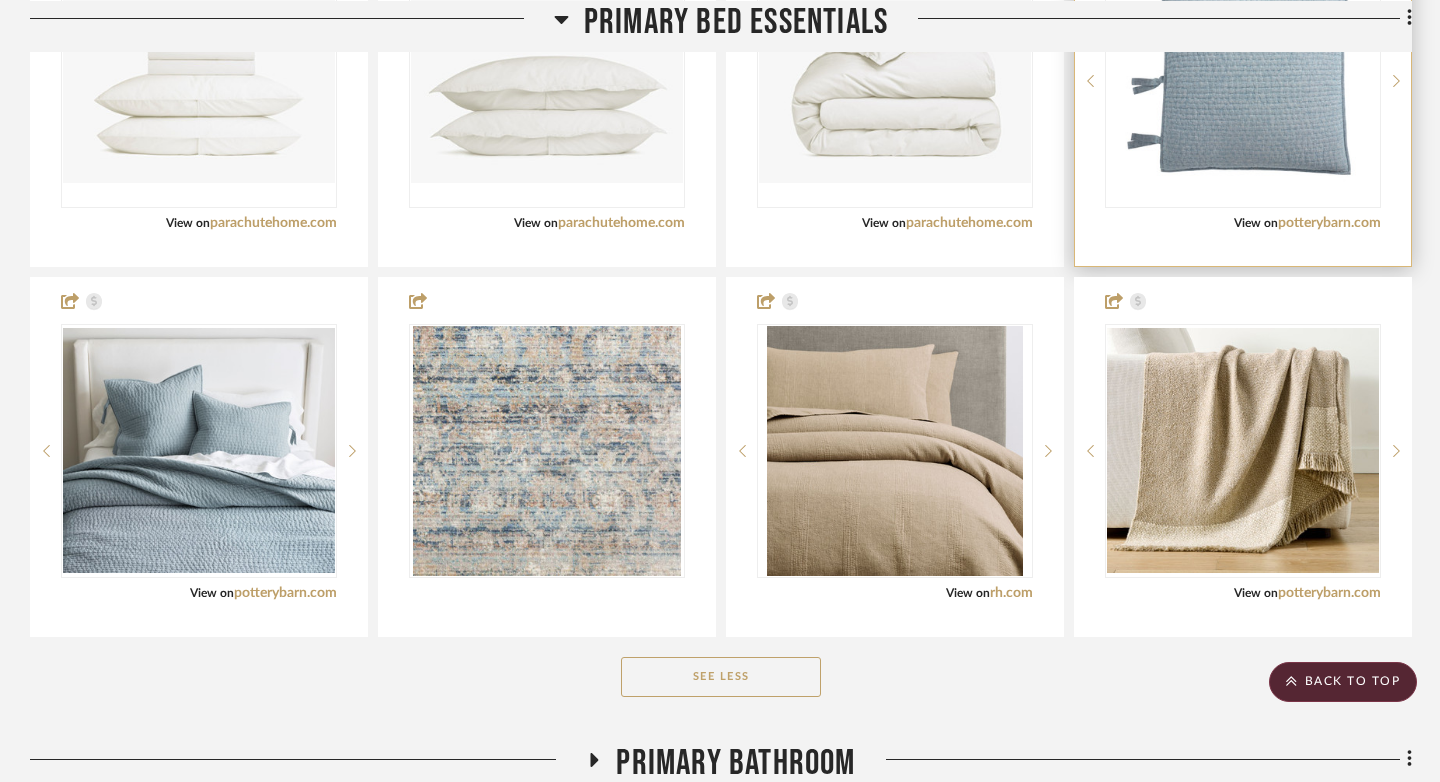 click on "View on potterybarn.com" at bounding box center [1243, 223] 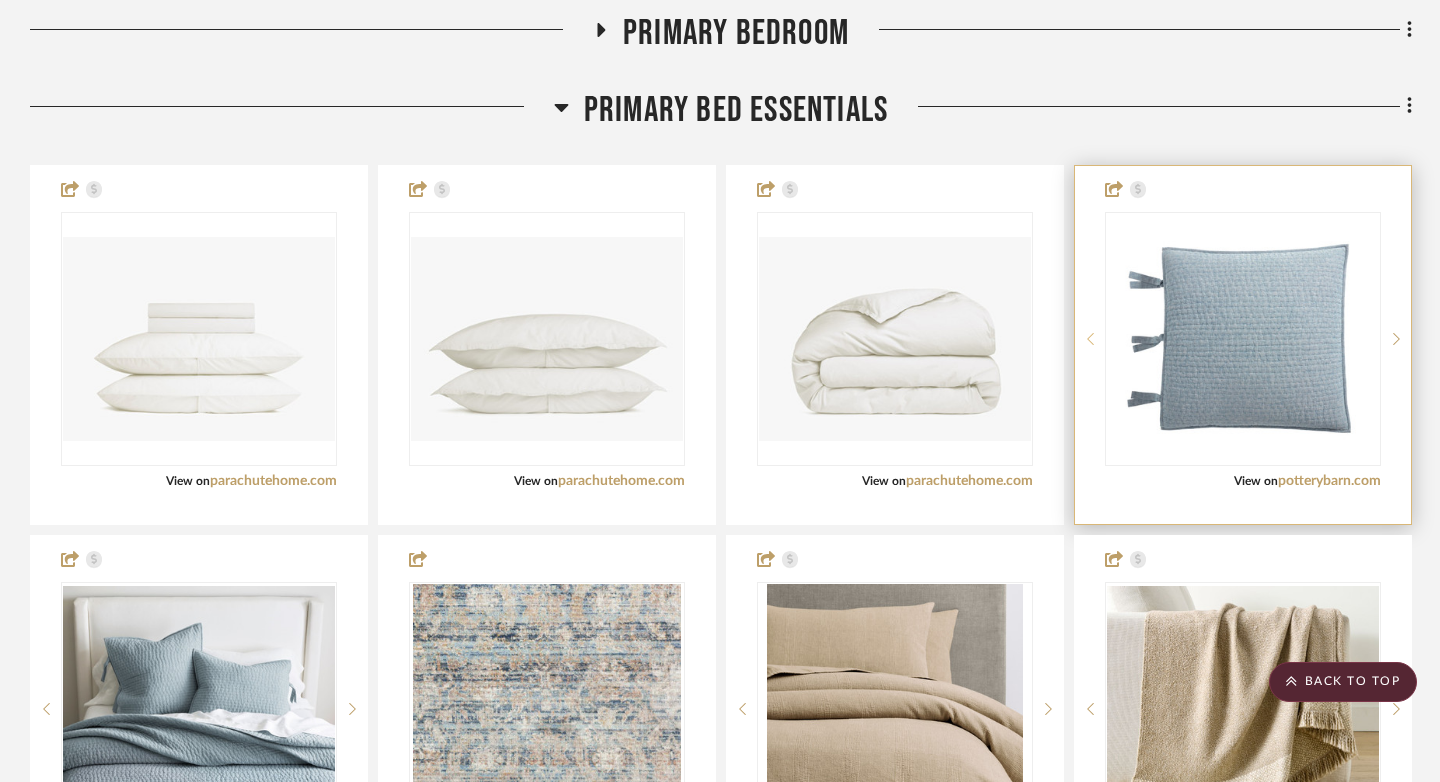 scroll, scrollTop: 1408, scrollLeft: 0, axis: vertical 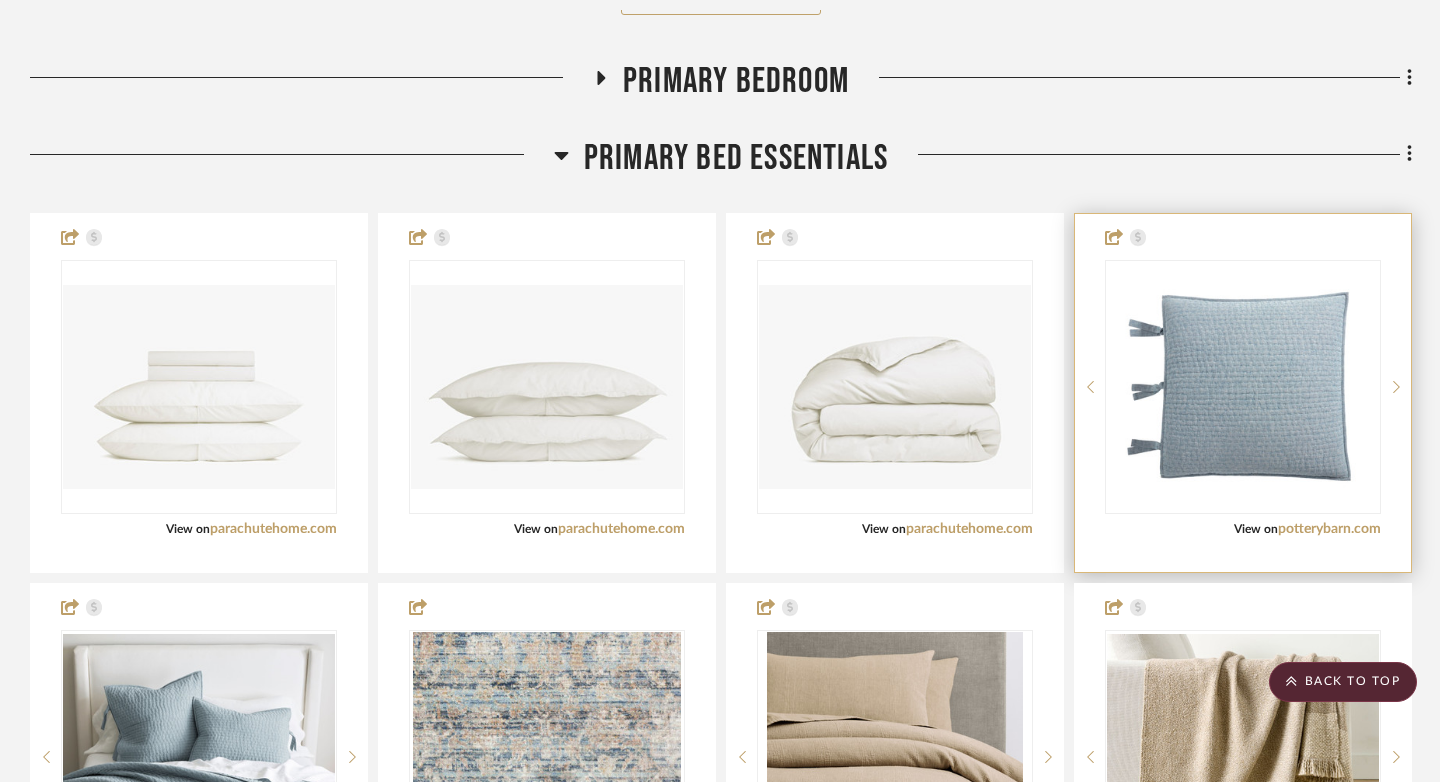 click at bounding box center (1243, 393) 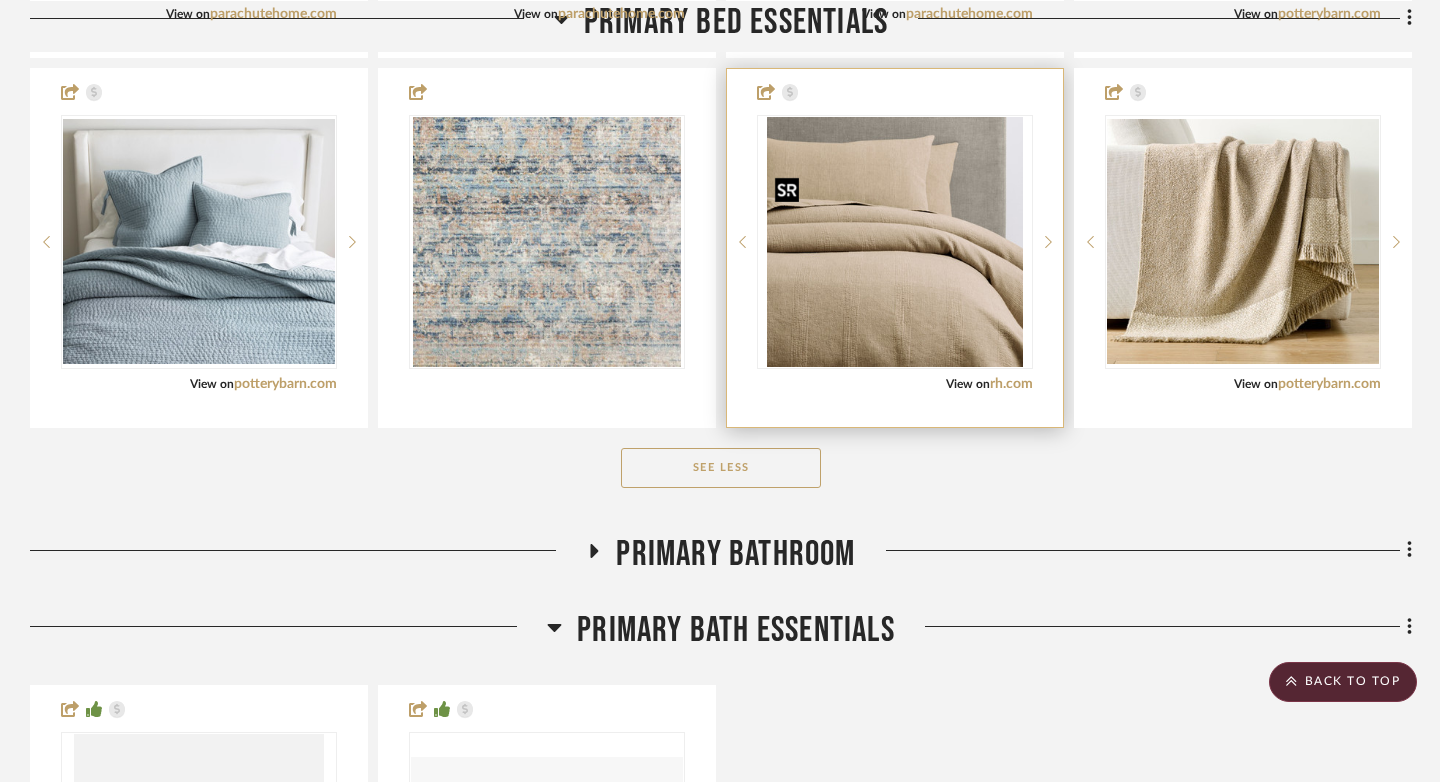 scroll, scrollTop: 2020, scrollLeft: 0, axis: vertical 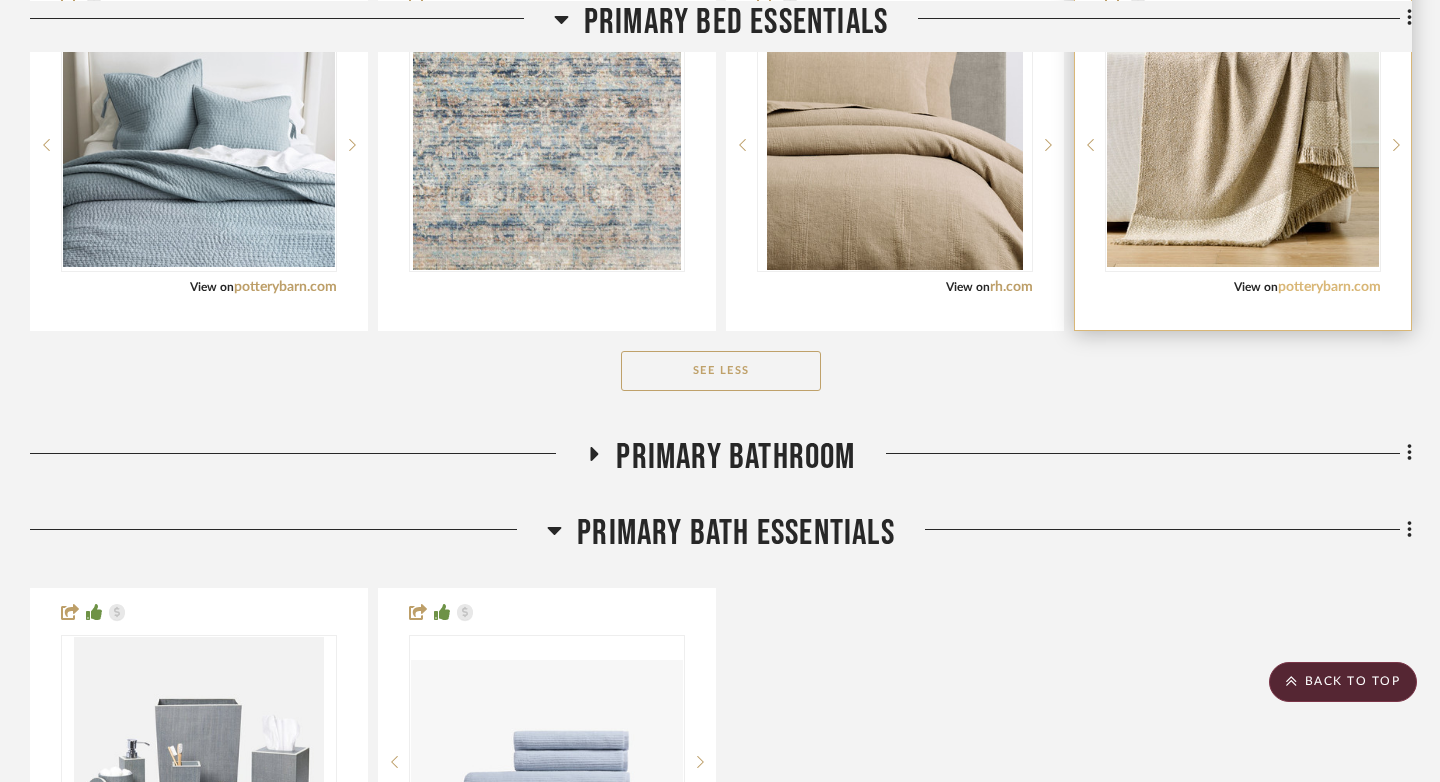 click on "potterybarn.com" at bounding box center (1329, 287) 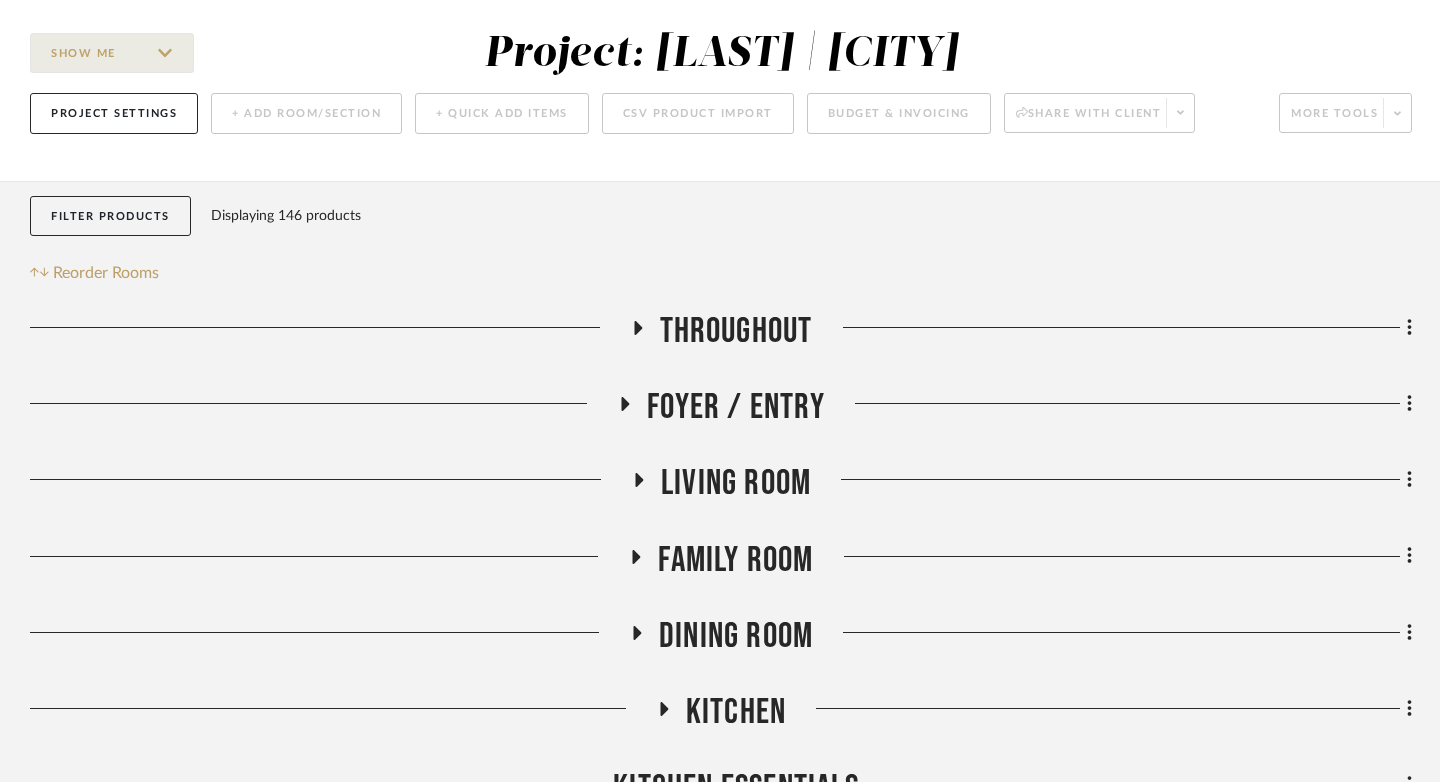 scroll, scrollTop: 164, scrollLeft: 0, axis: vertical 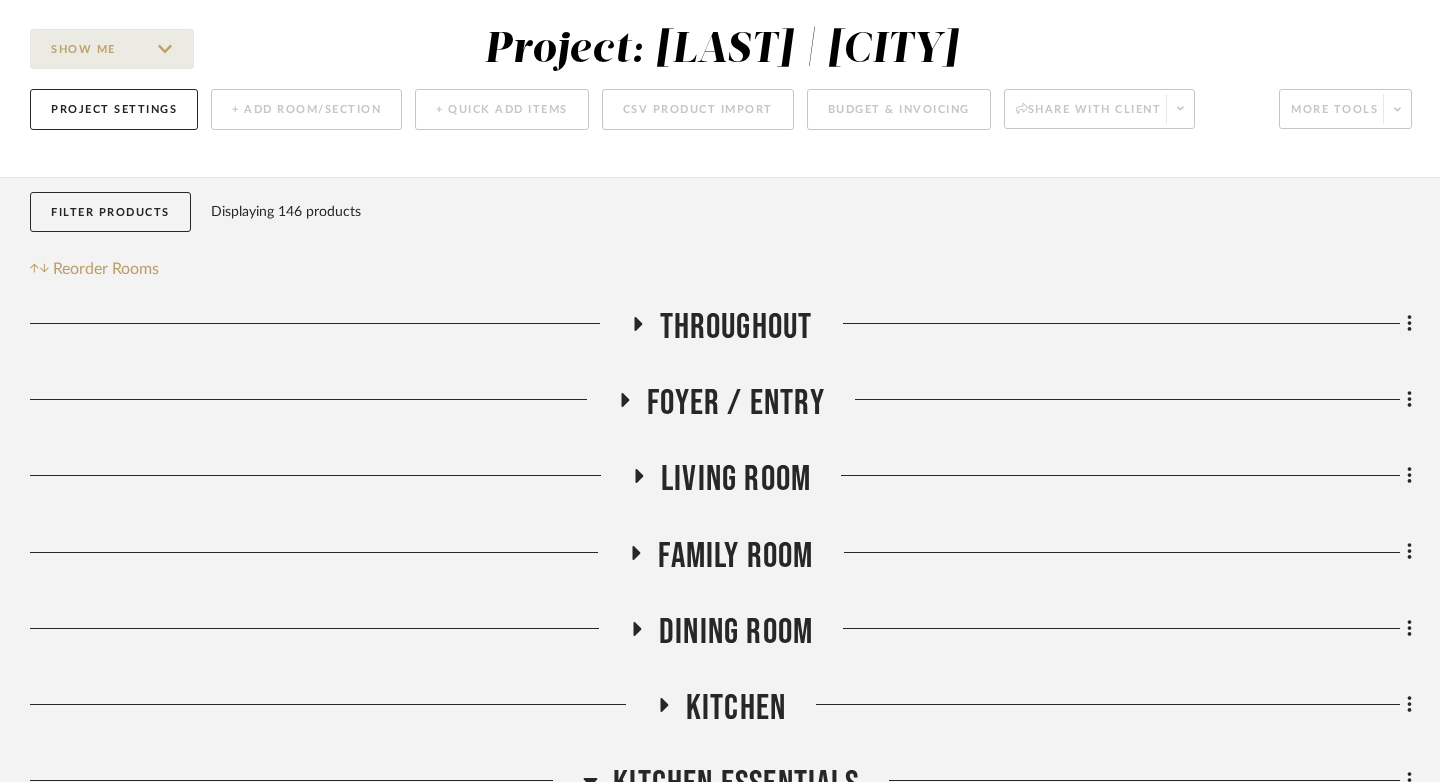 click 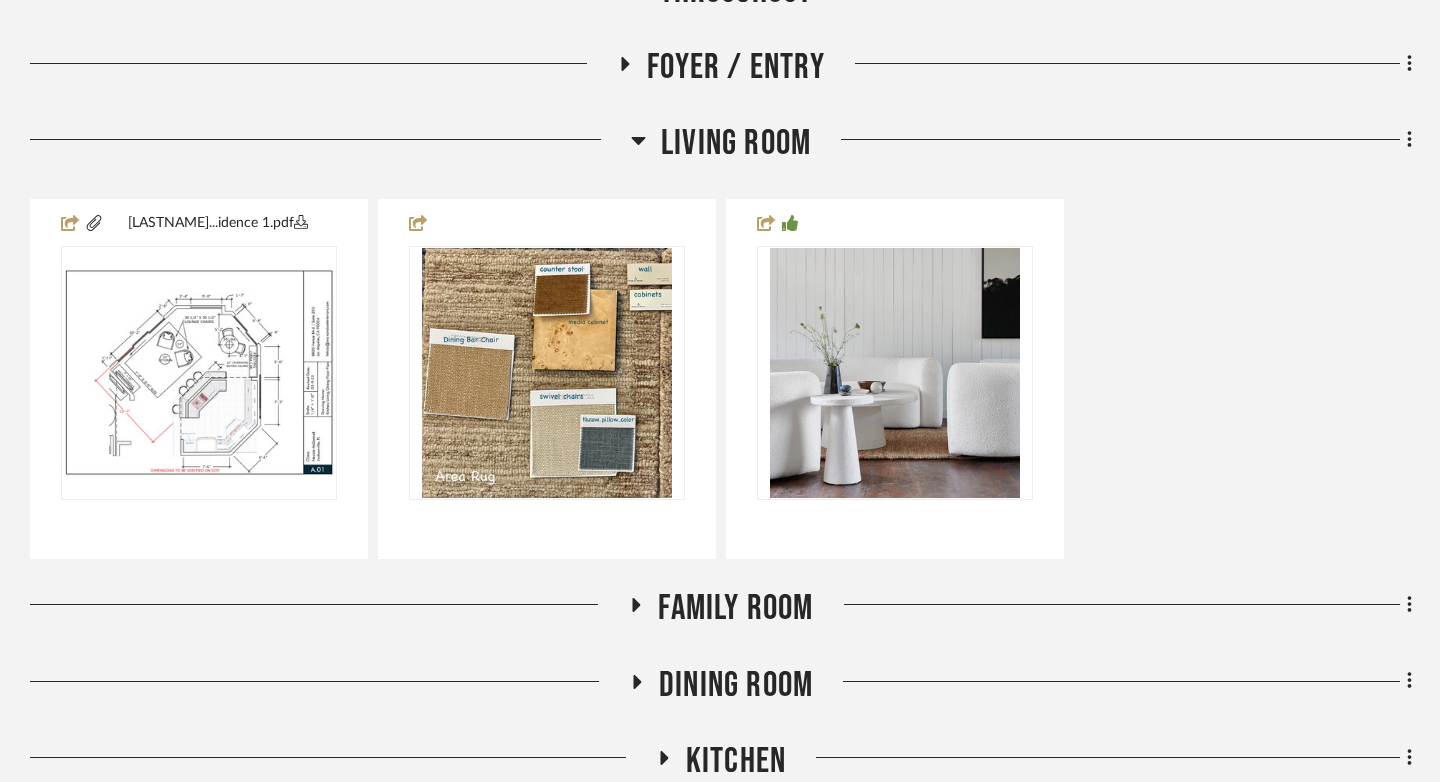 scroll, scrollTop: 840, scrollLeft: 0, axis: vertical 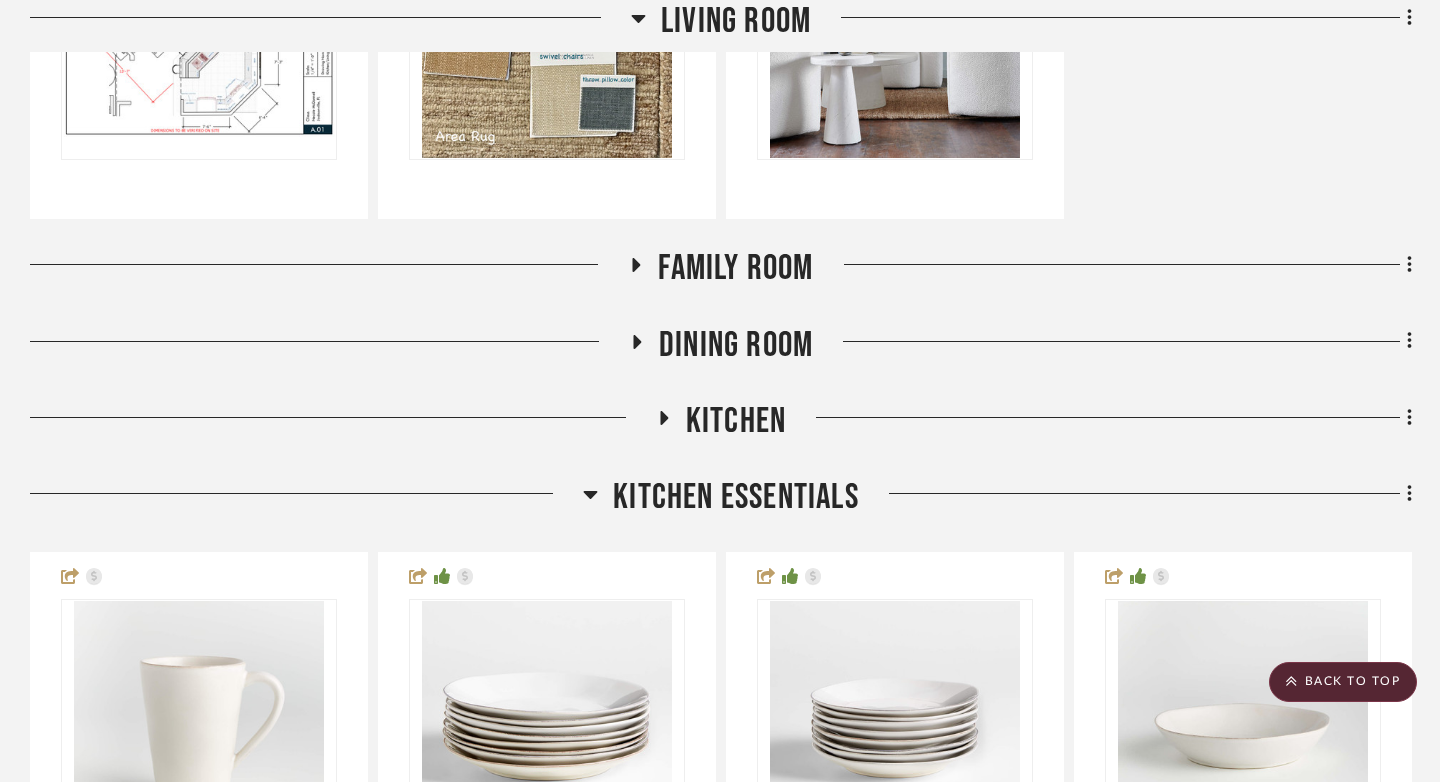 click 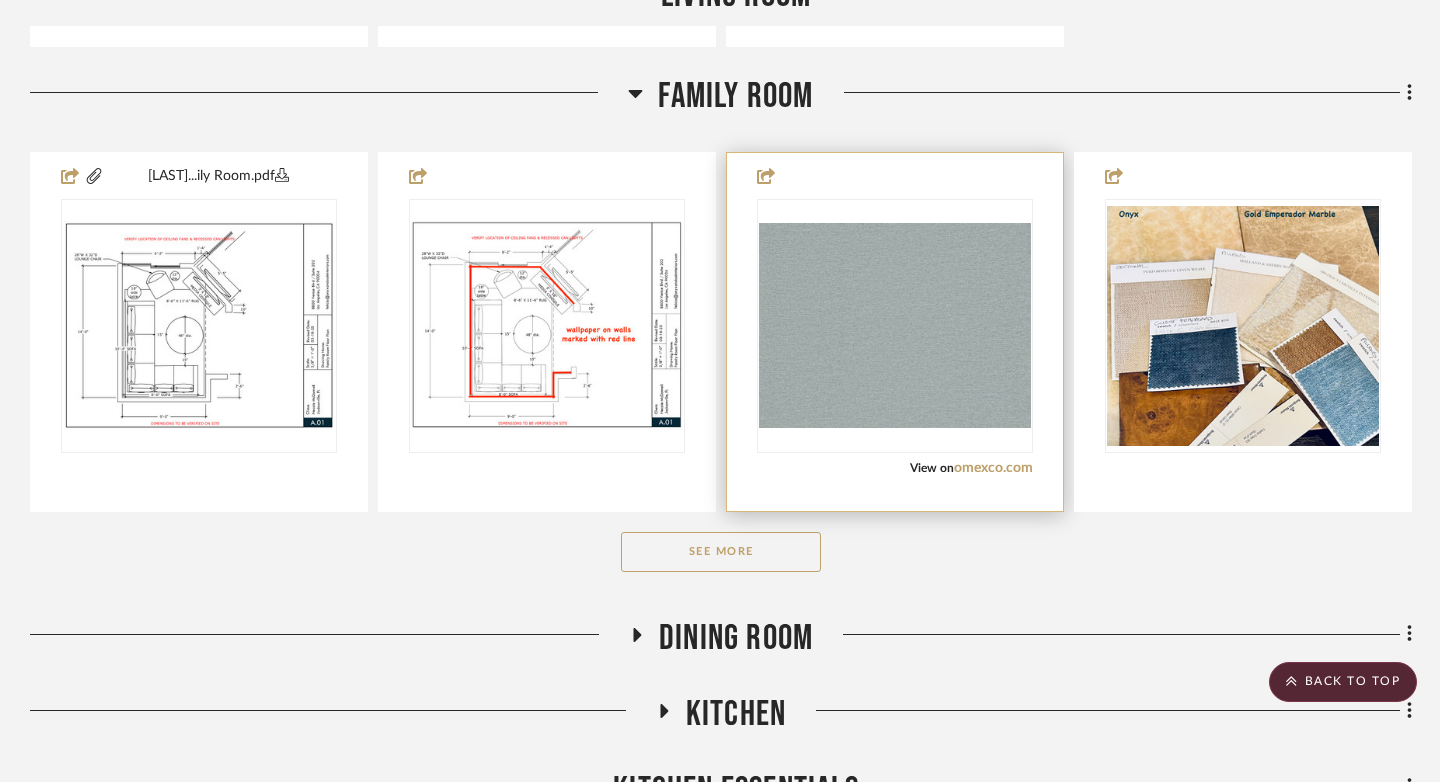 scroll, scrollTop: 1014, scrollLeft: 0, axis: vertical 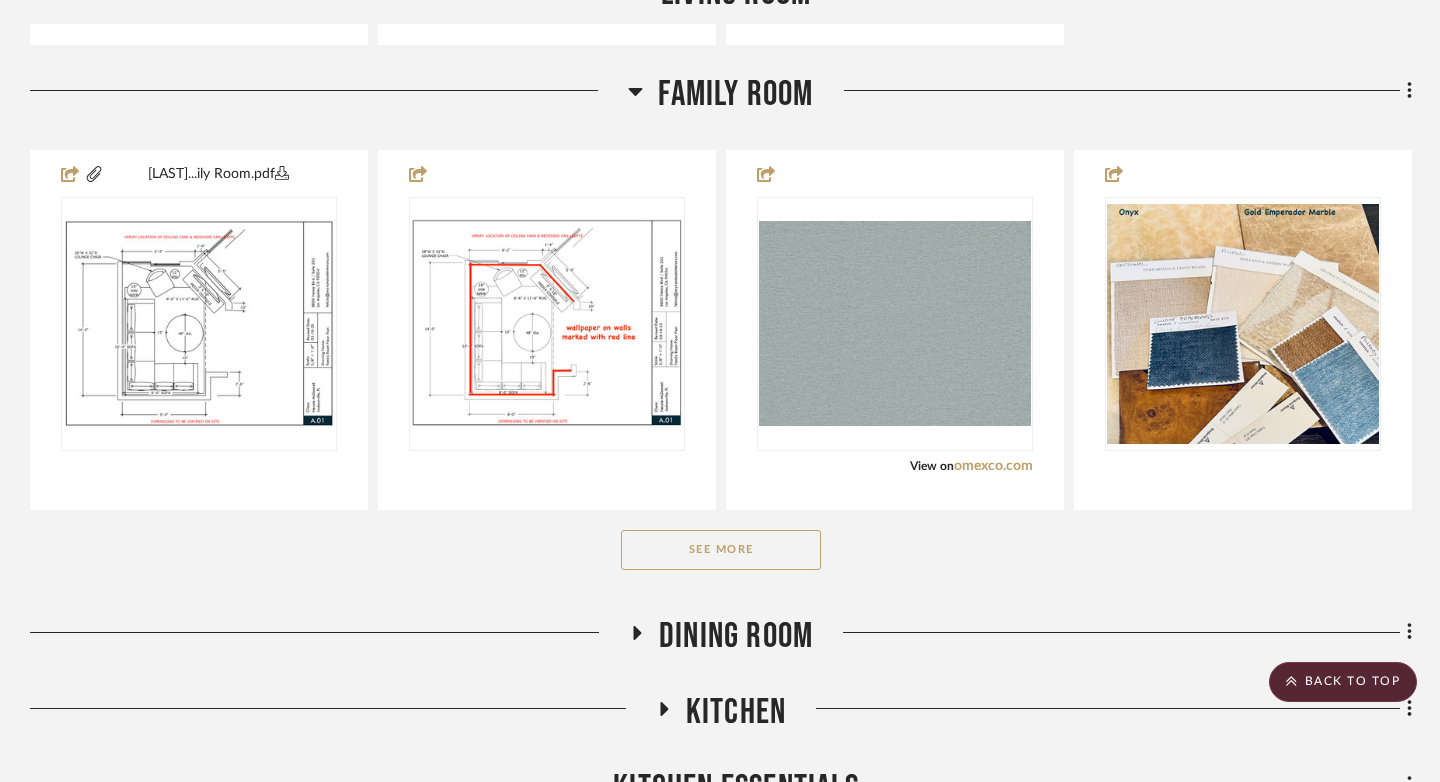 click on "See More" 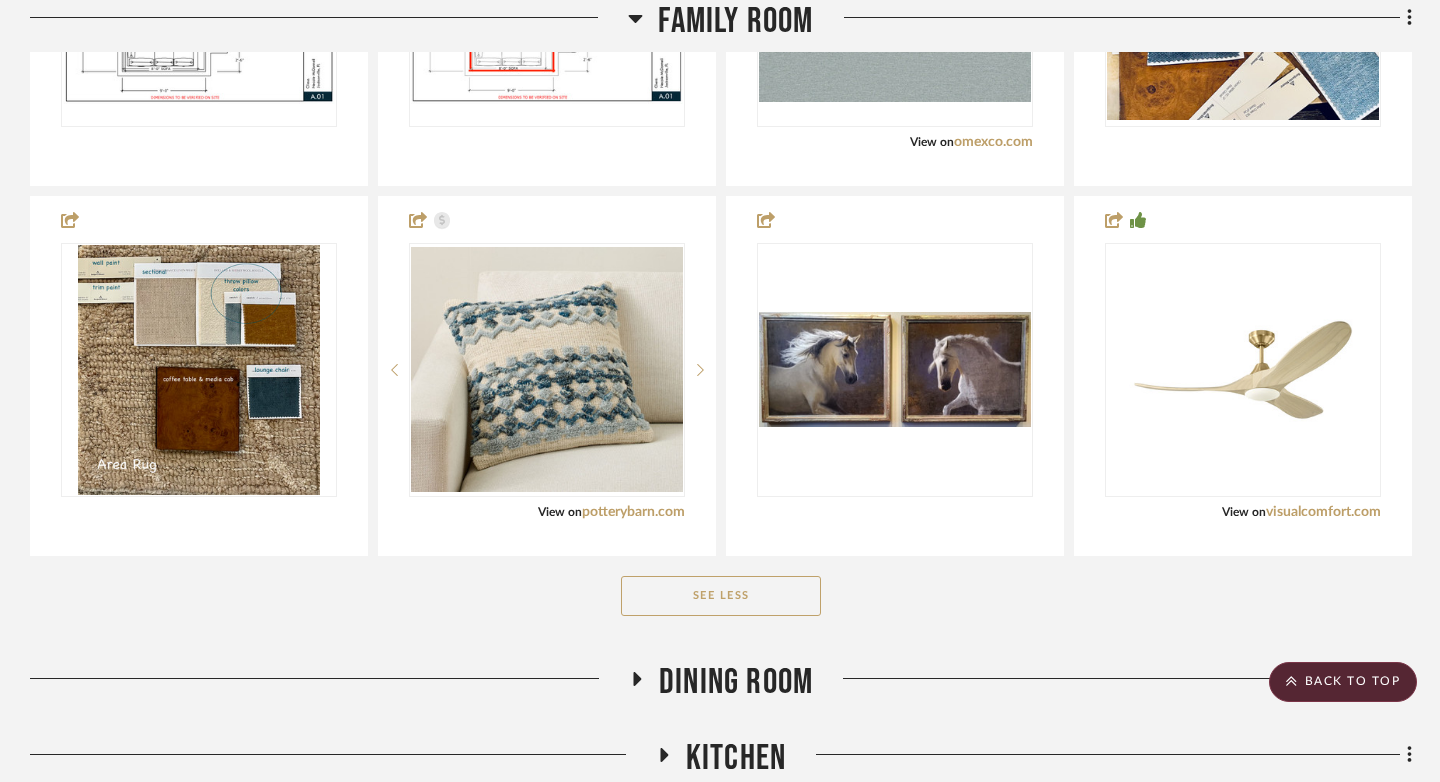 scroll, scrollTop: 1454, scrollLeft: 0, axis: vertical 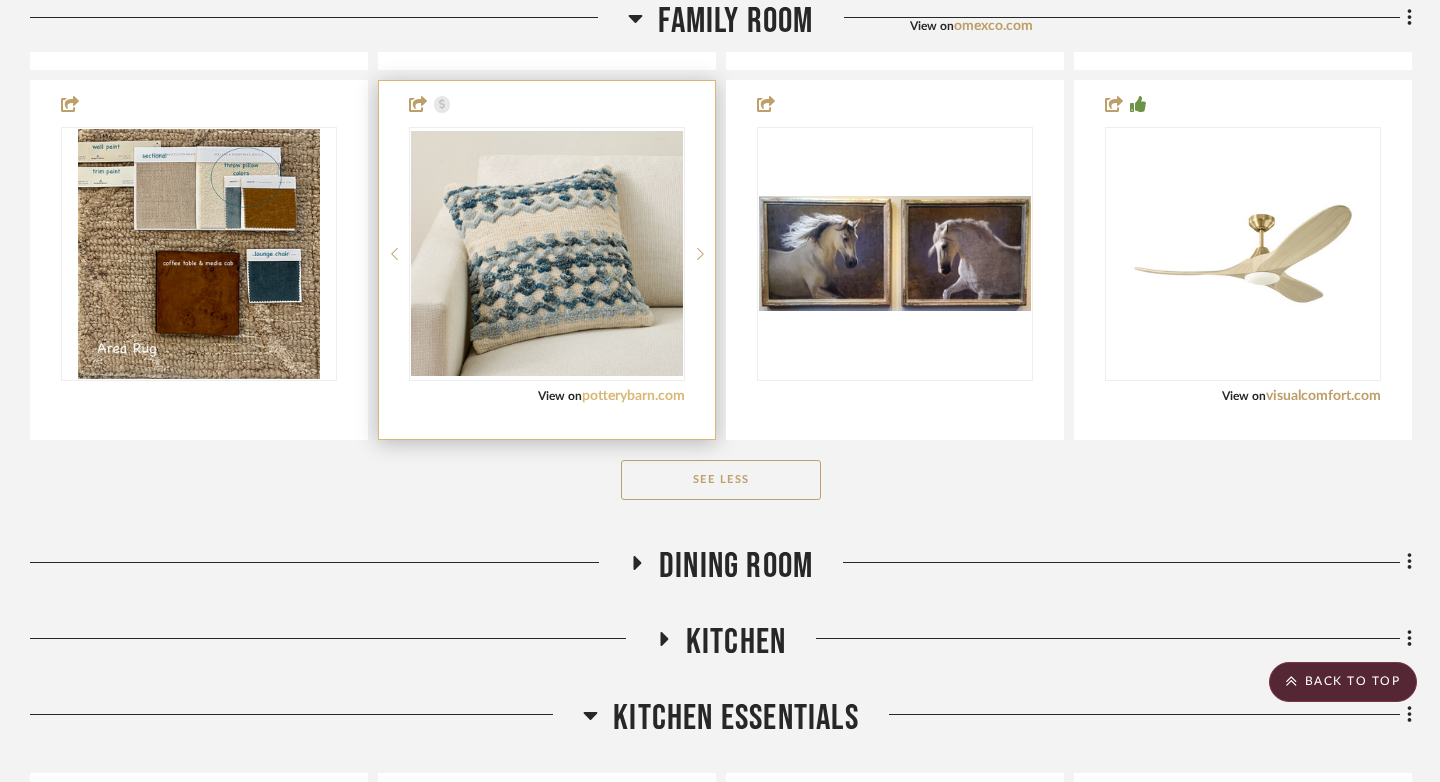 click on "potterybarn.com" at bounding box center [633, 396] 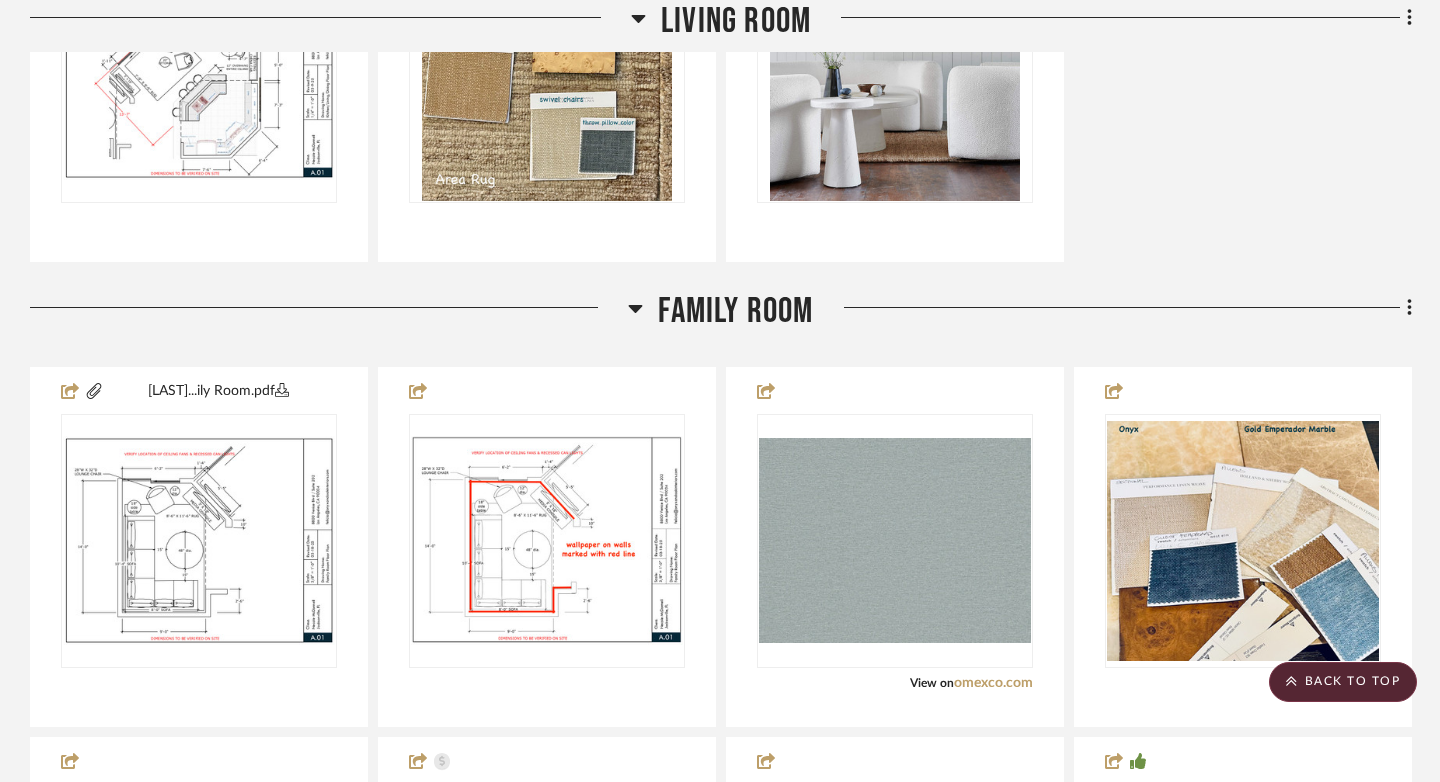 scroll, scrollTop: 0, scrollLeft: 0, axis: both 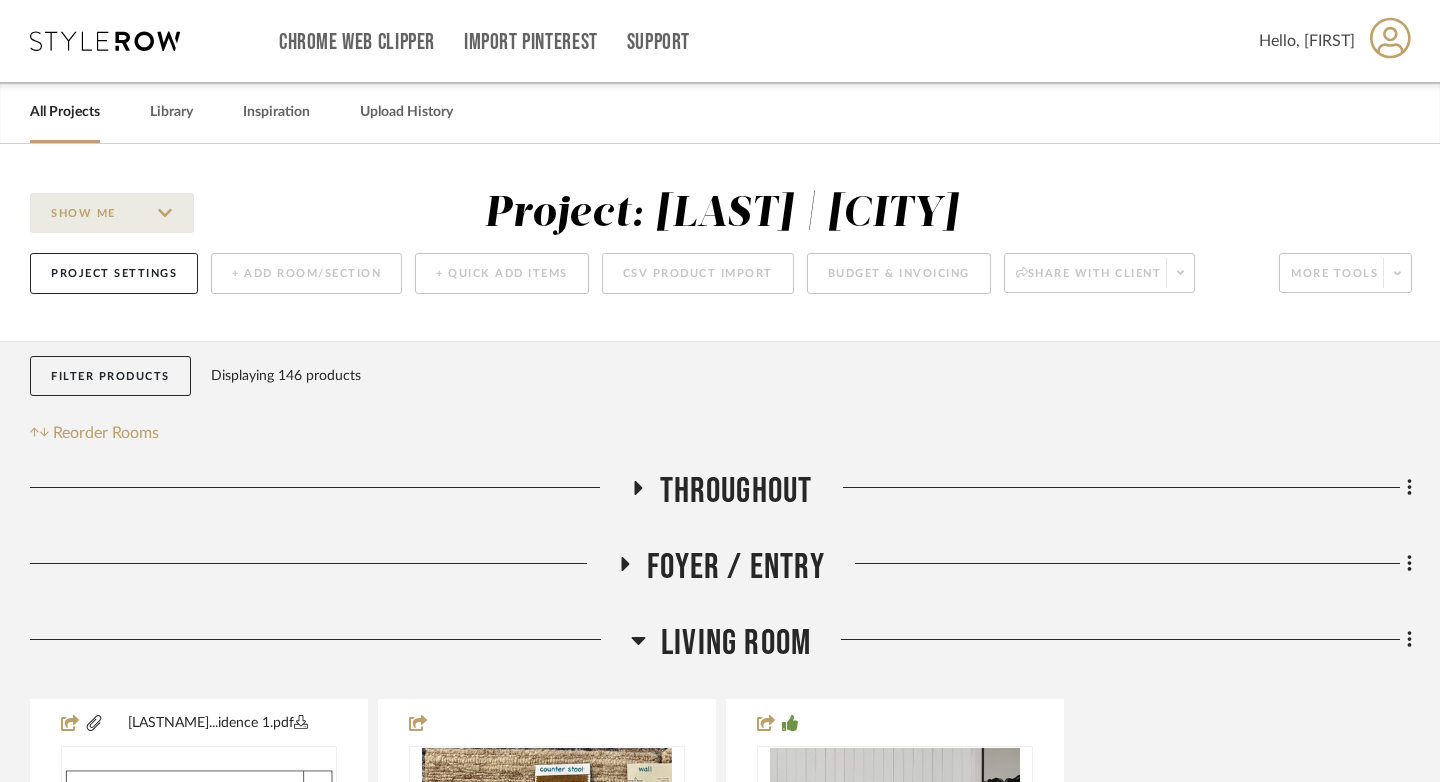 click on "All Projects" at bounding box center (65, 112) 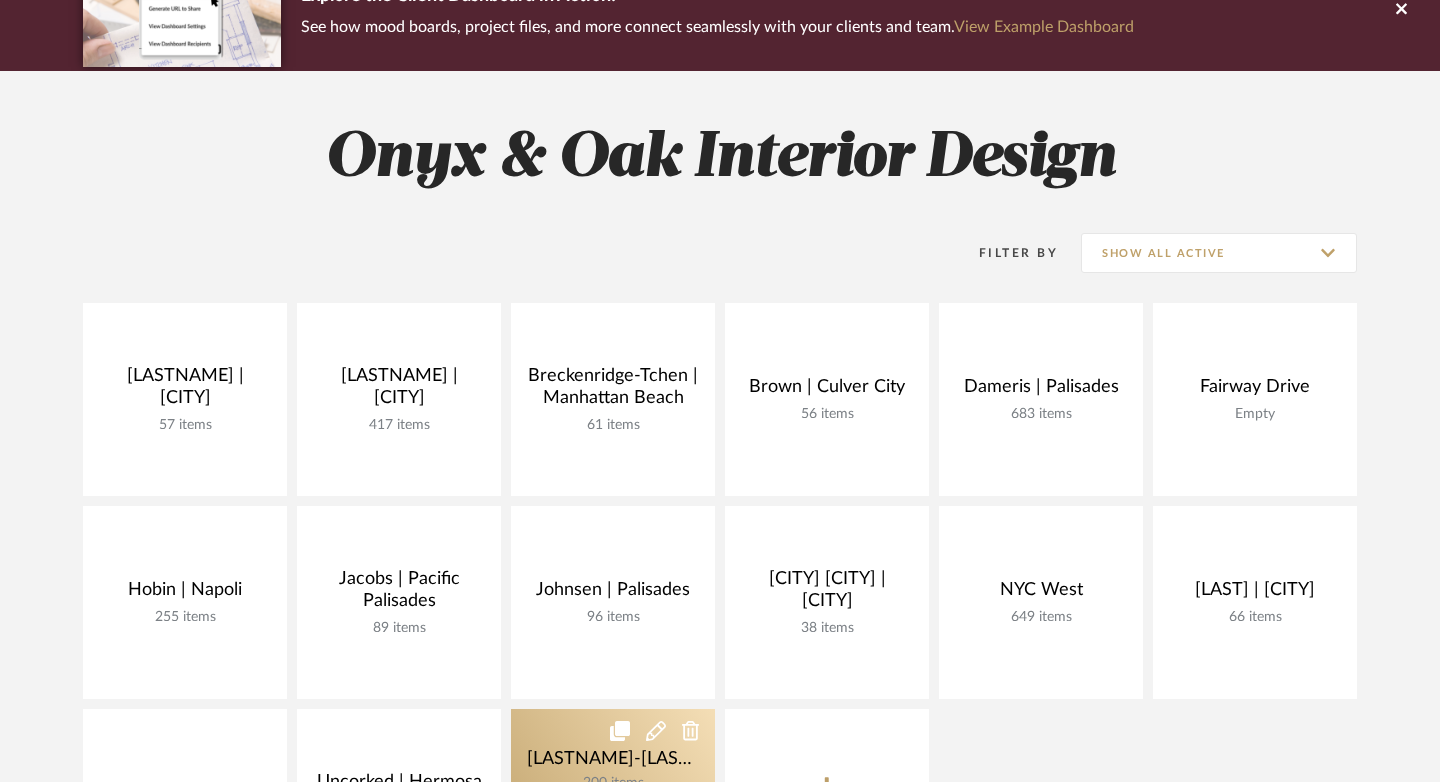 scroll, scrollTop: 0, scrollLeft: 0, axis: both 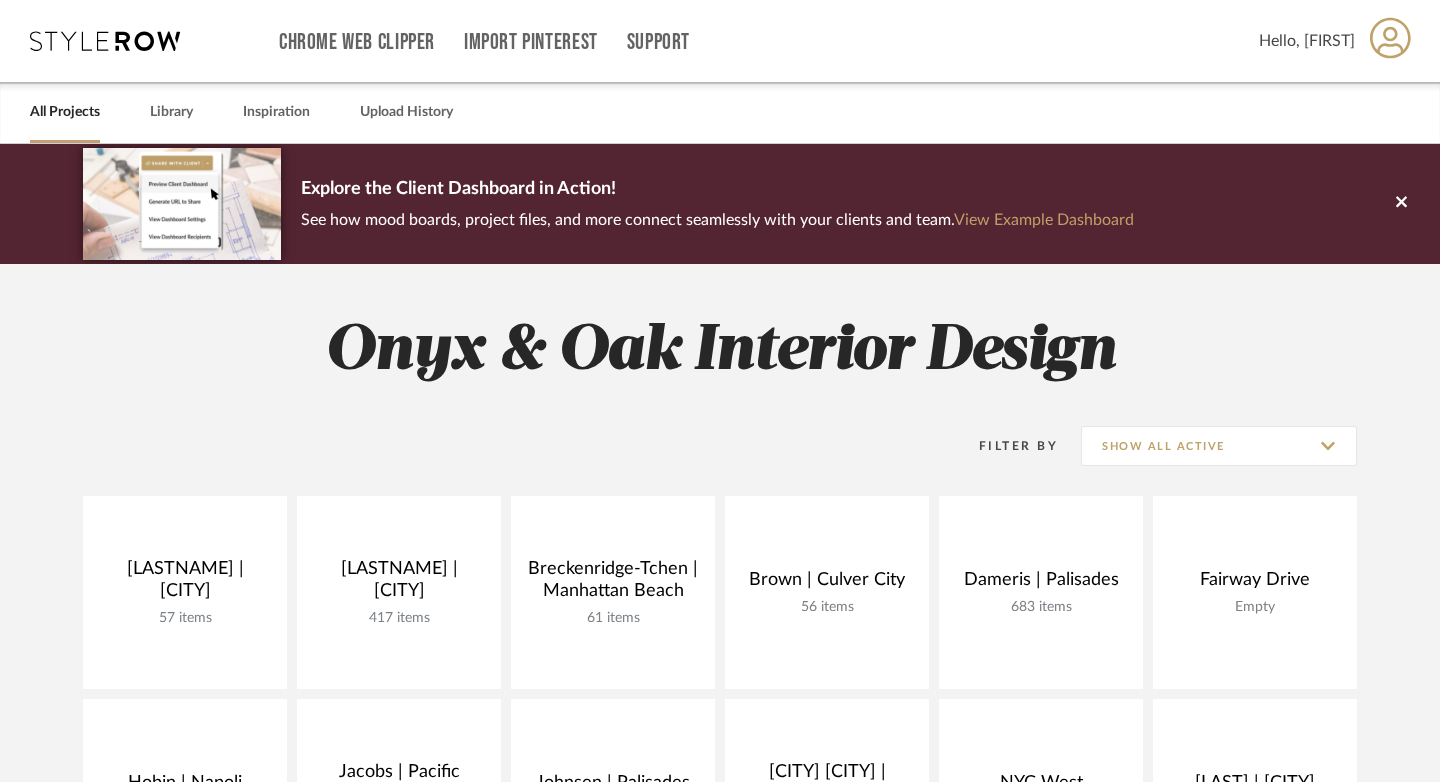 click on "All Projects   Library   Inspiration   Upload History" at bounding box center (720, 112) 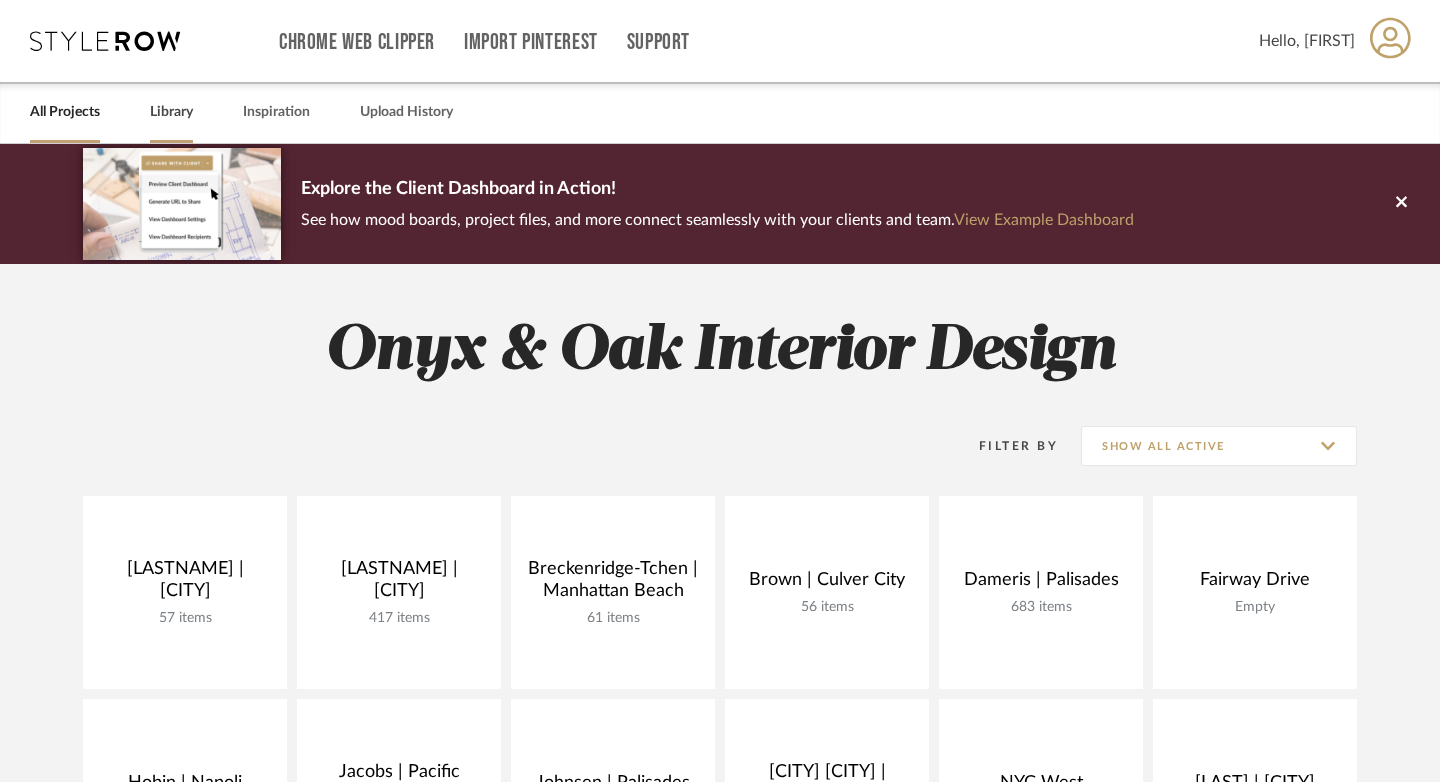 click on "Library" at bounding box center [171, 112] 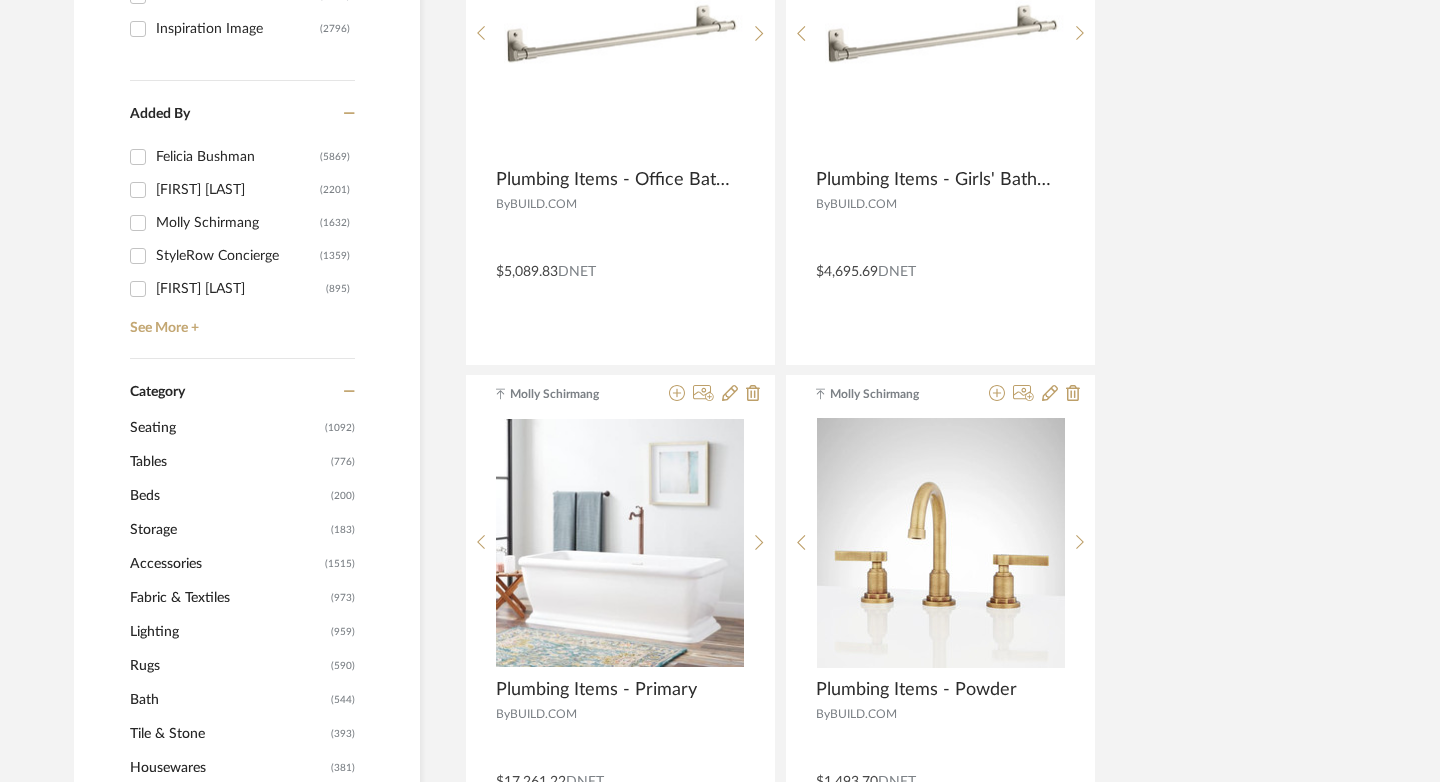 scroll, scrollTop: 534, scrollLeft: 0, axis: vertical 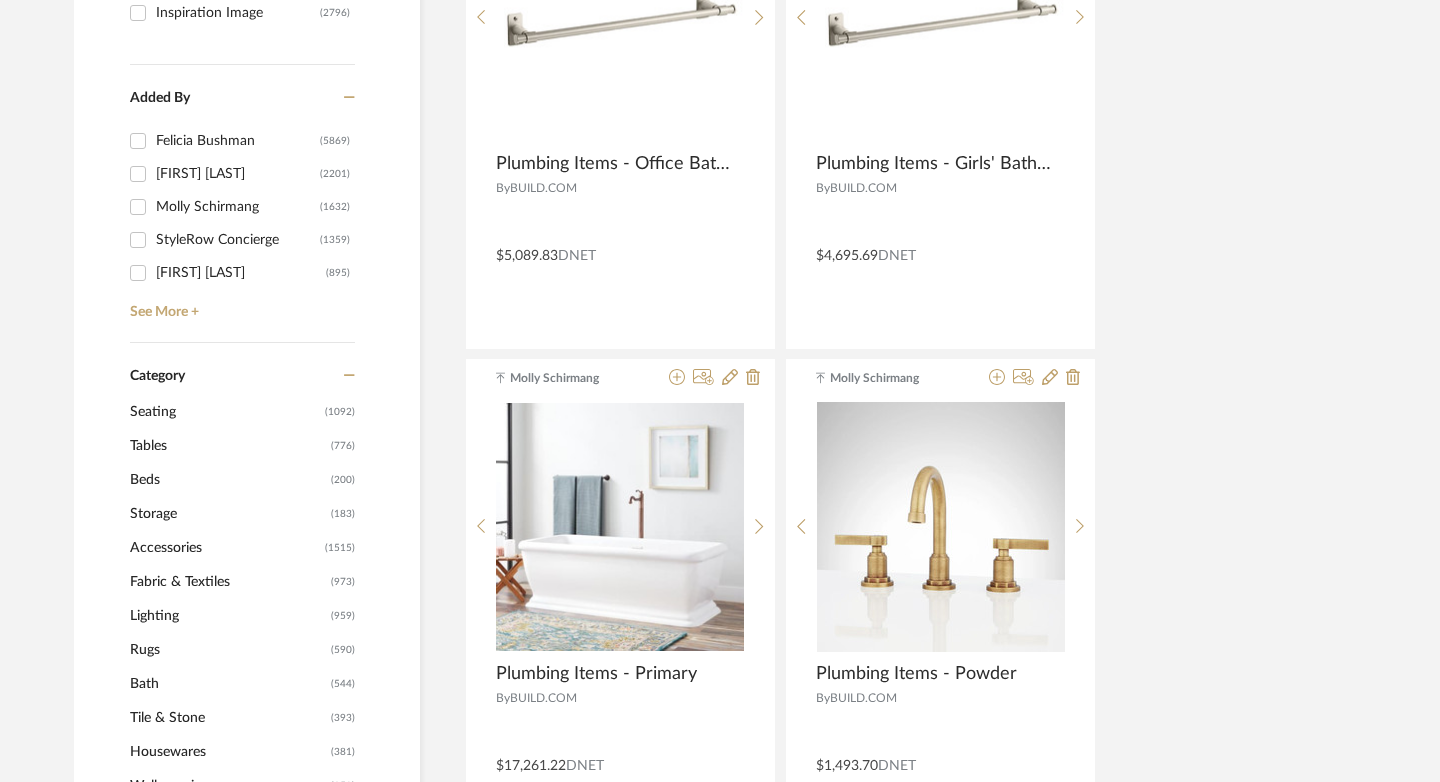click on "Seating" 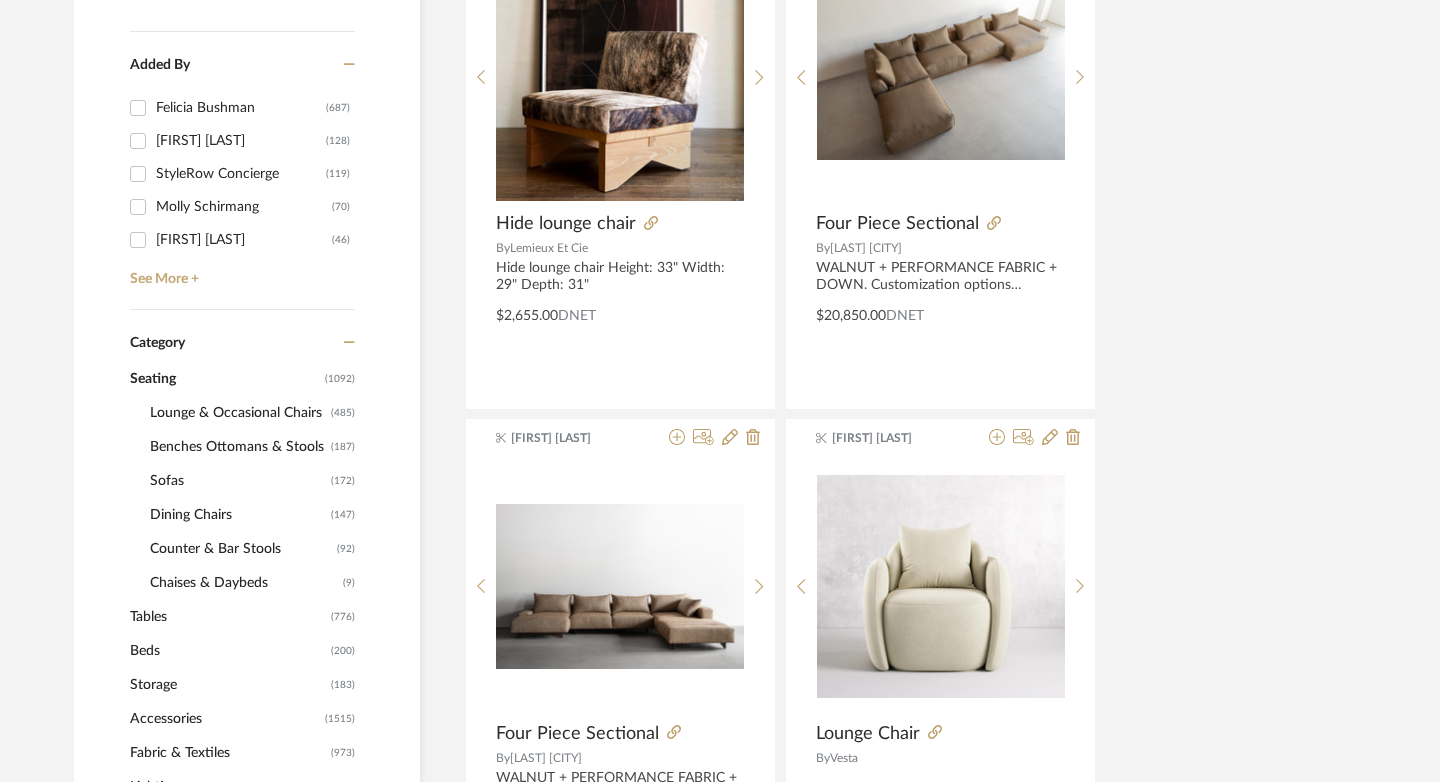 click on "Lounge & Occasional Chairs" 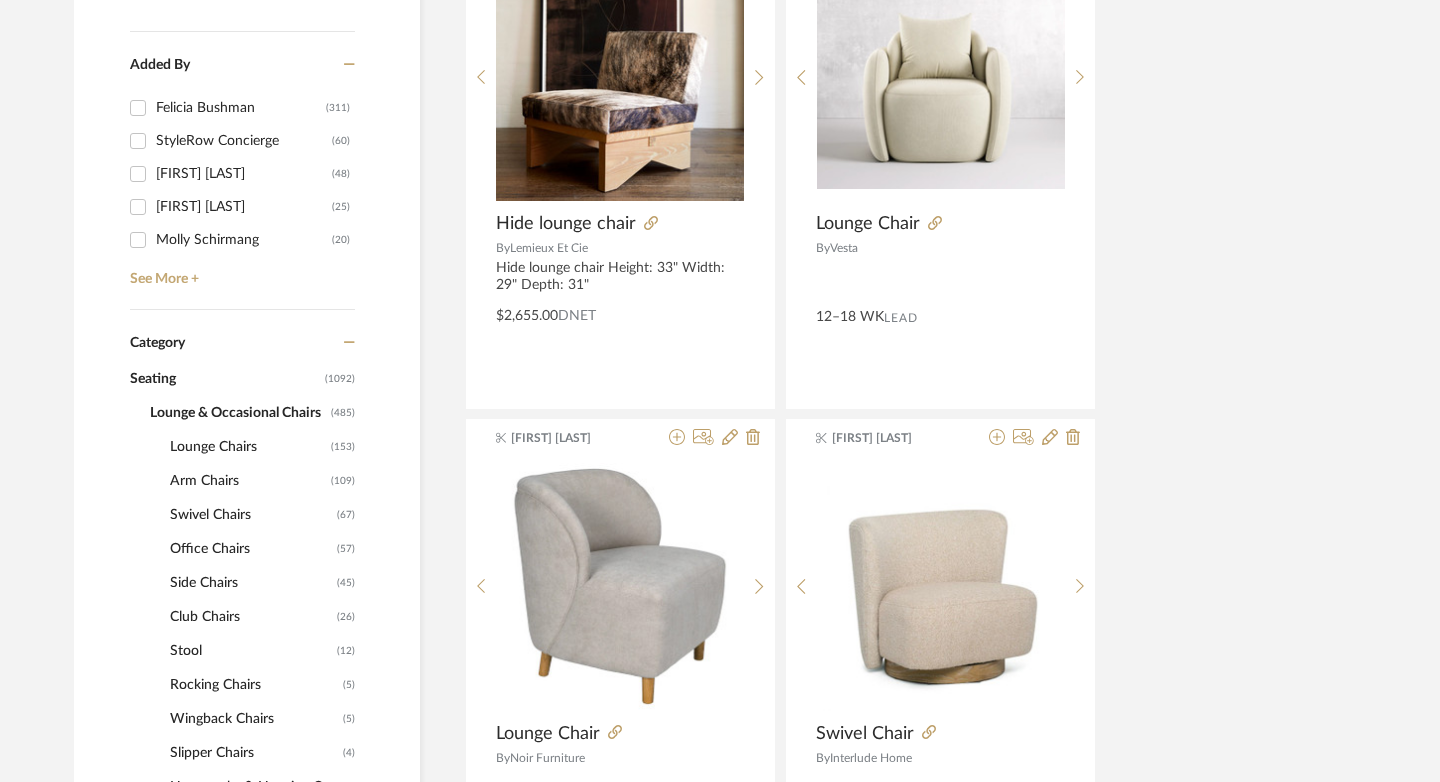 click on "Arm Chairs" 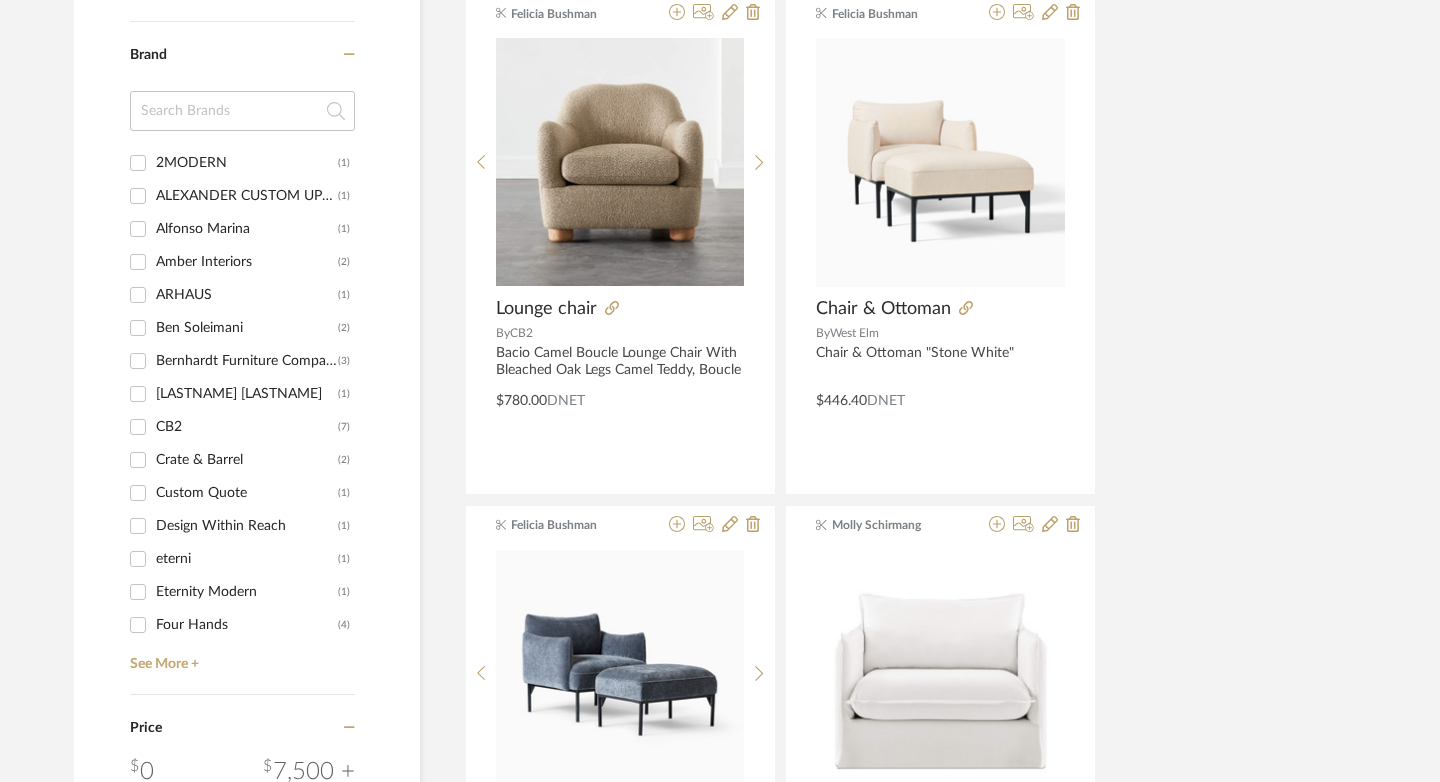 scroll, scrollTop: 2529, scrollLeft: 0, axis: vertical 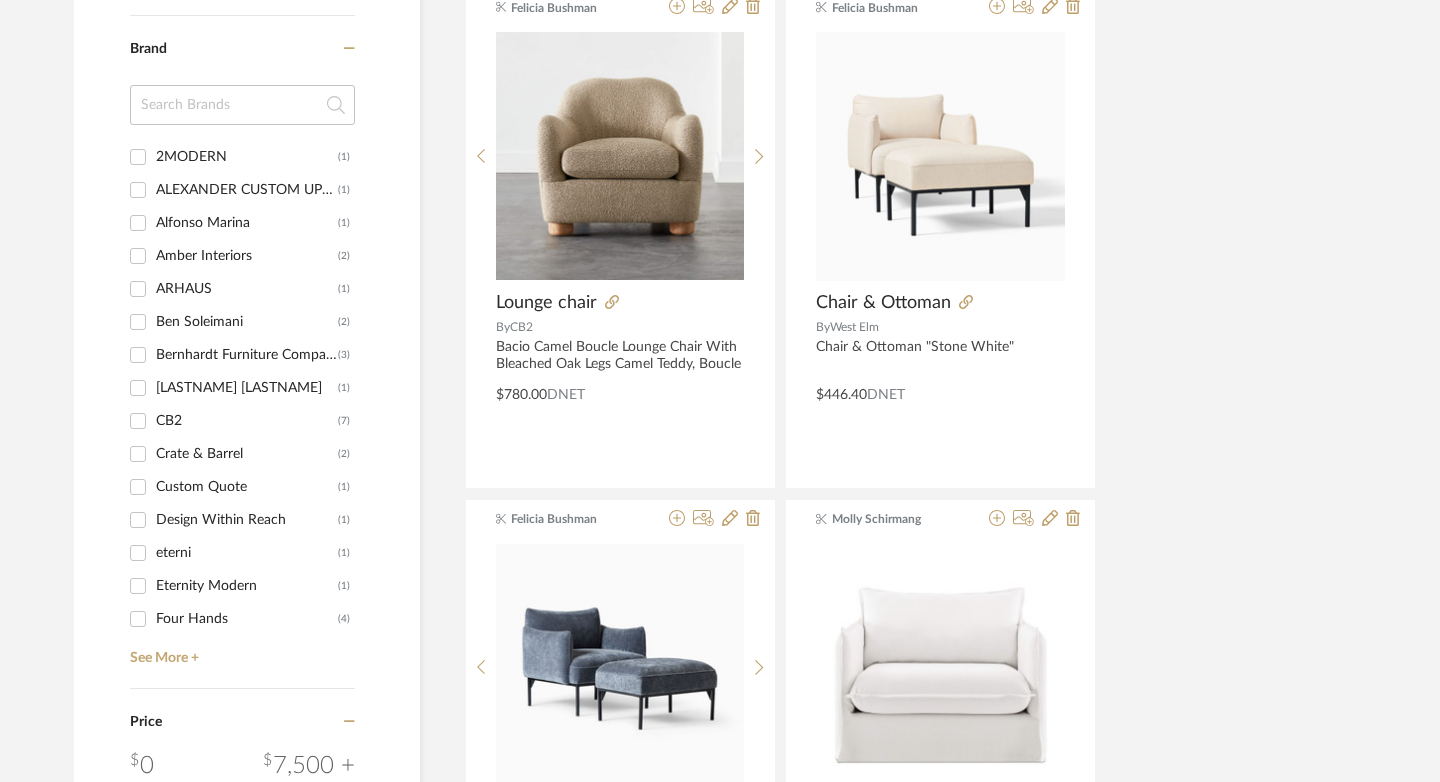 click 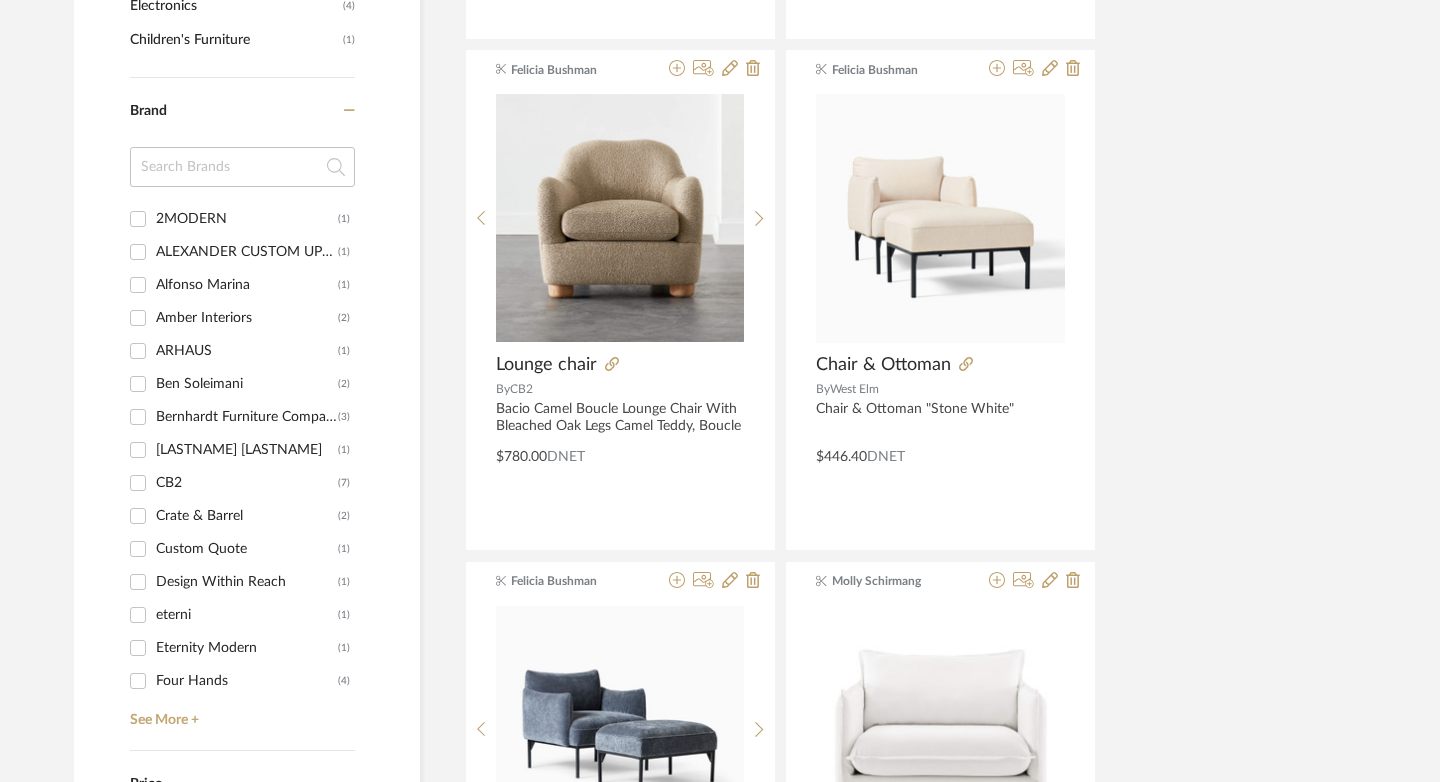 scroll, scrollTop: 2449, scrollLeft: 0, axis: vertical 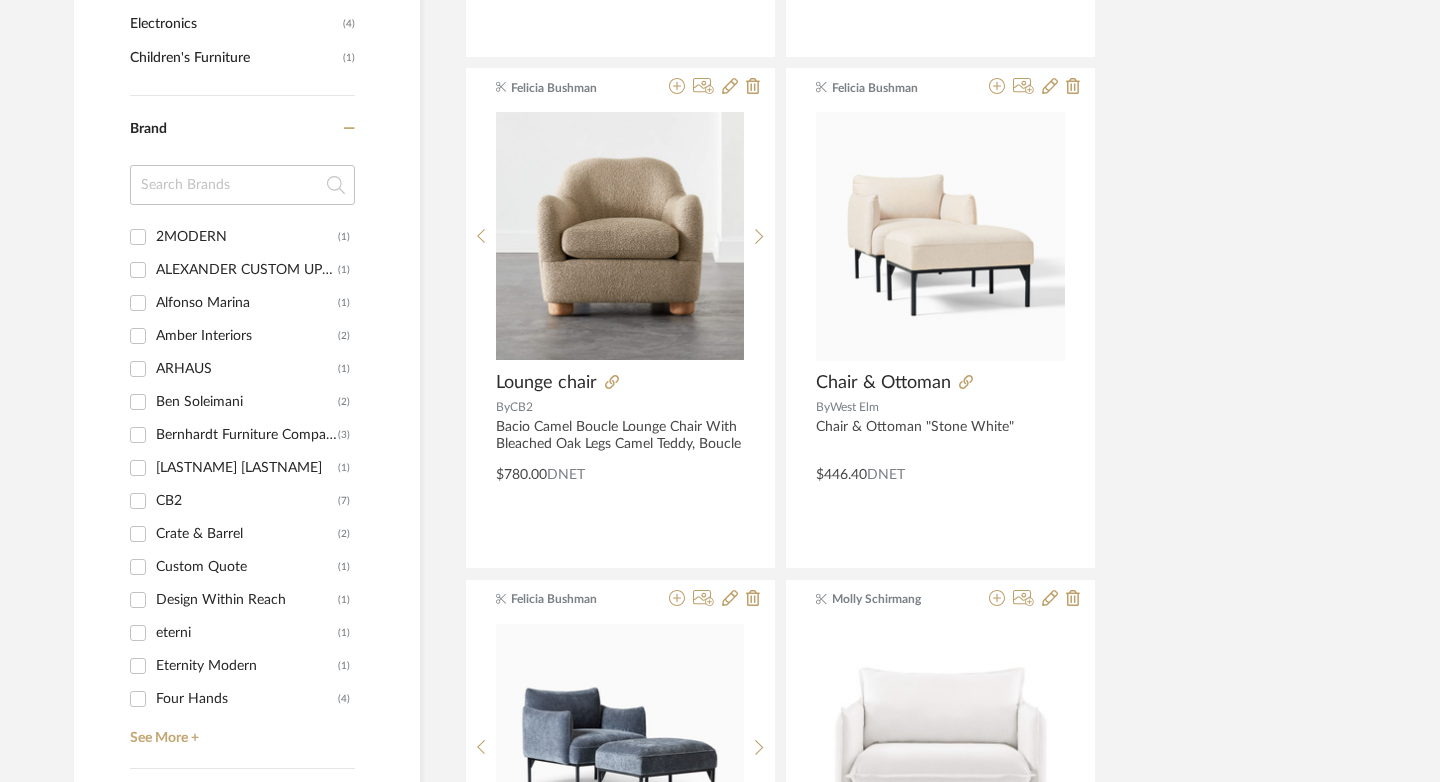 click 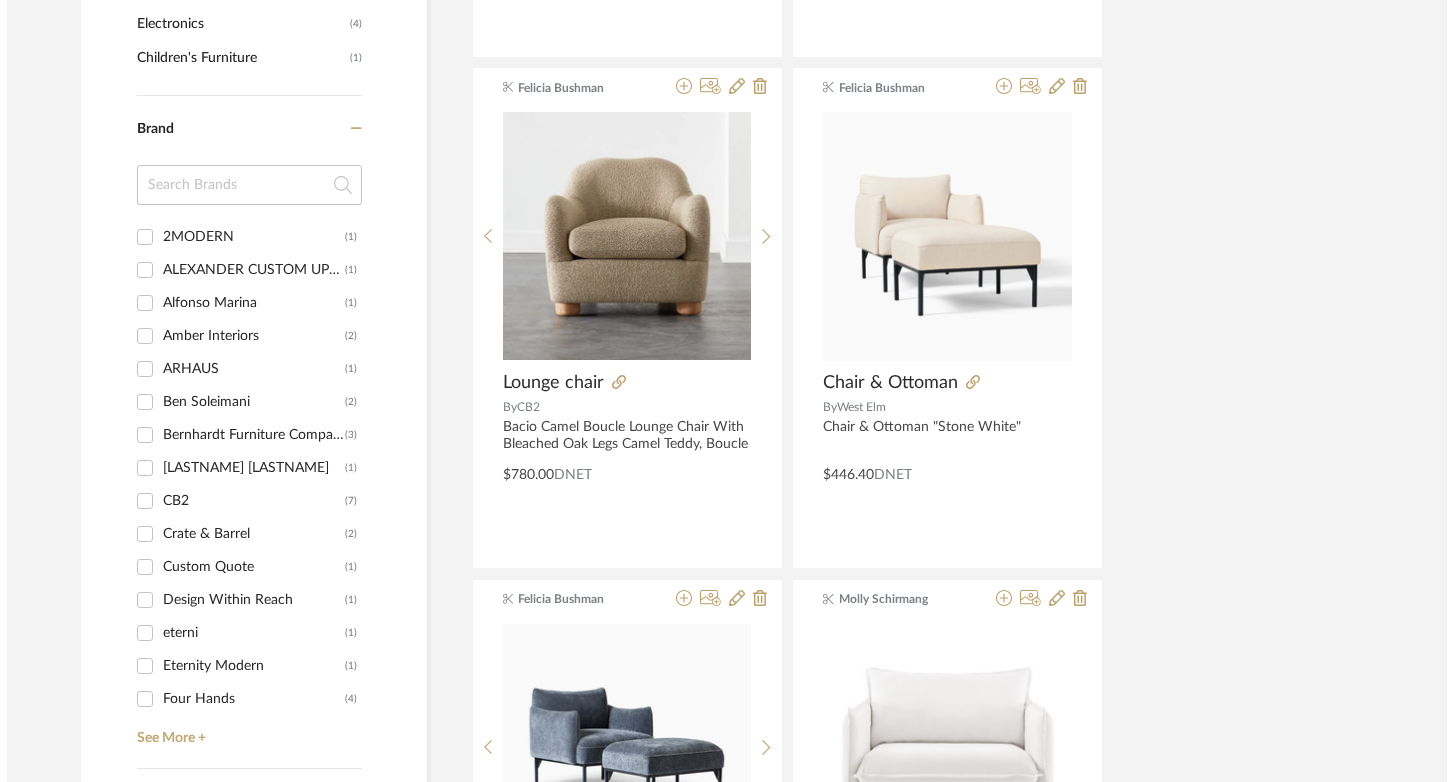 scroll, scrollTop: 0, scrollLeft: 0, axis: both 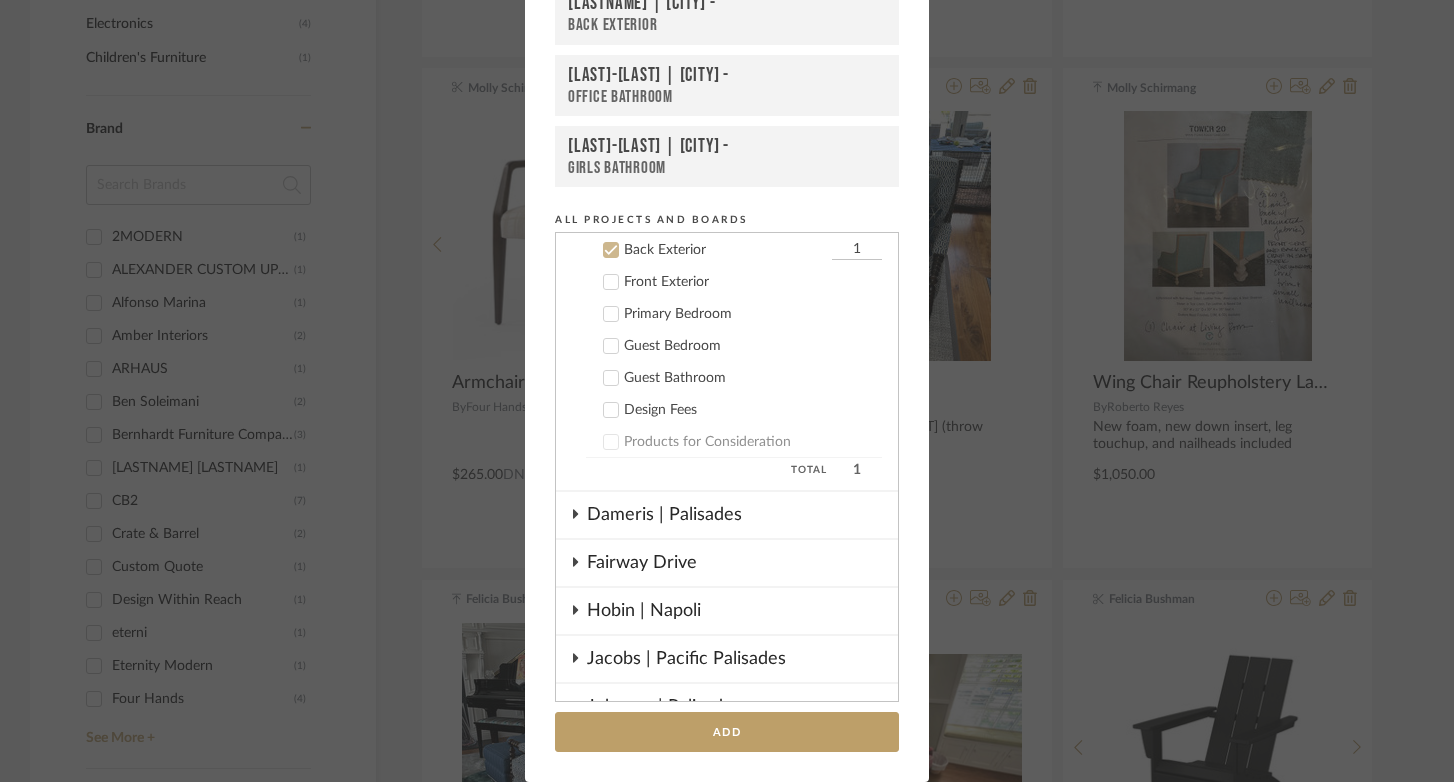click 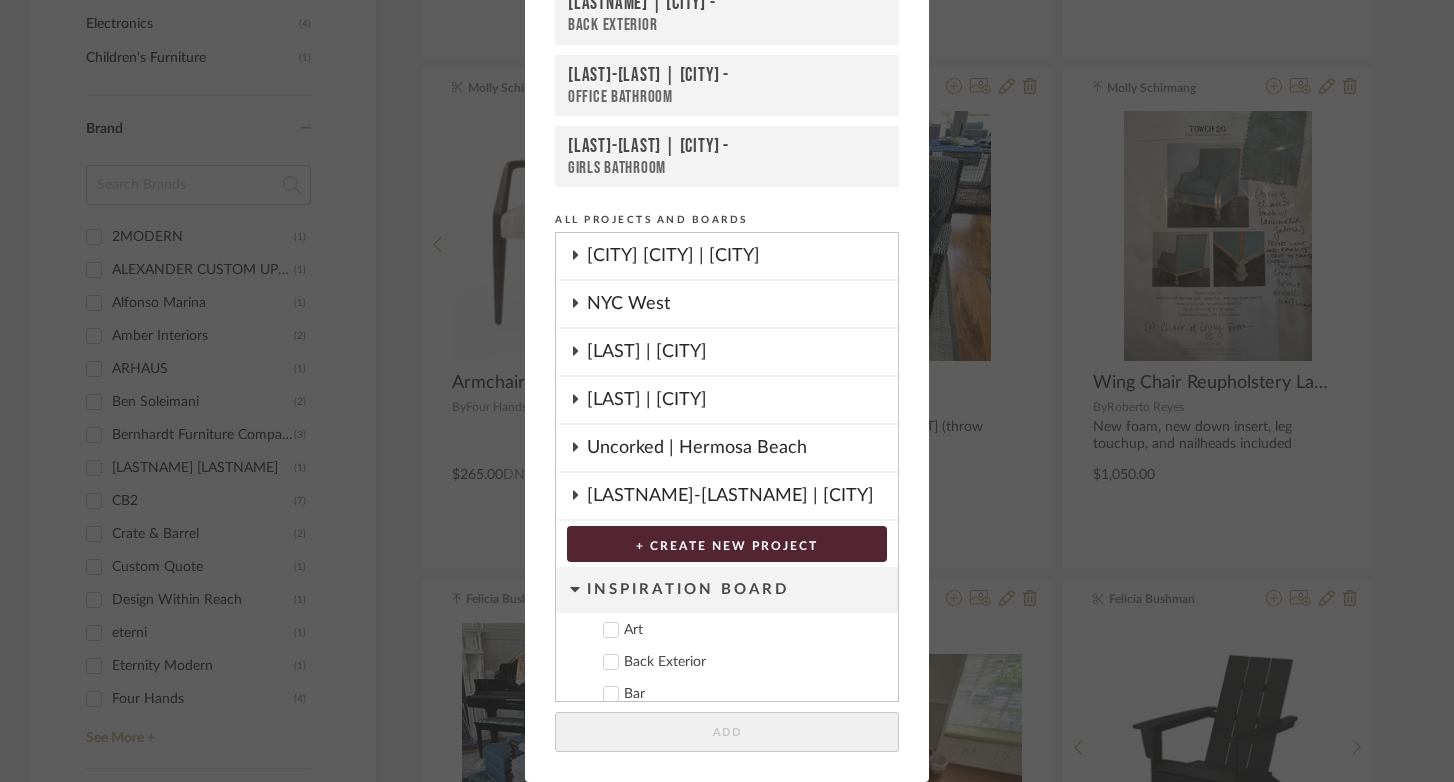 scroll, scrollTop: 671, scrollLeft: 0, axis: vertical 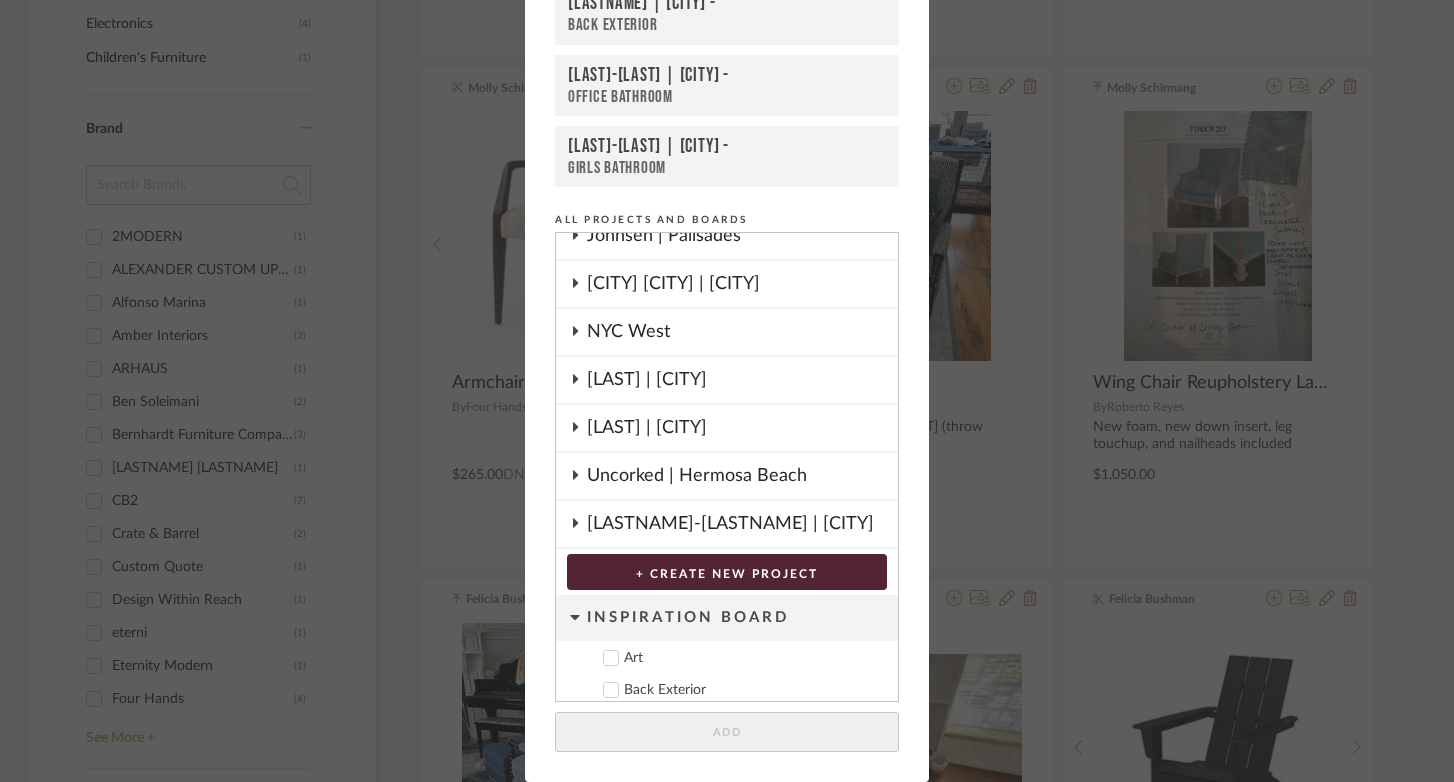 click 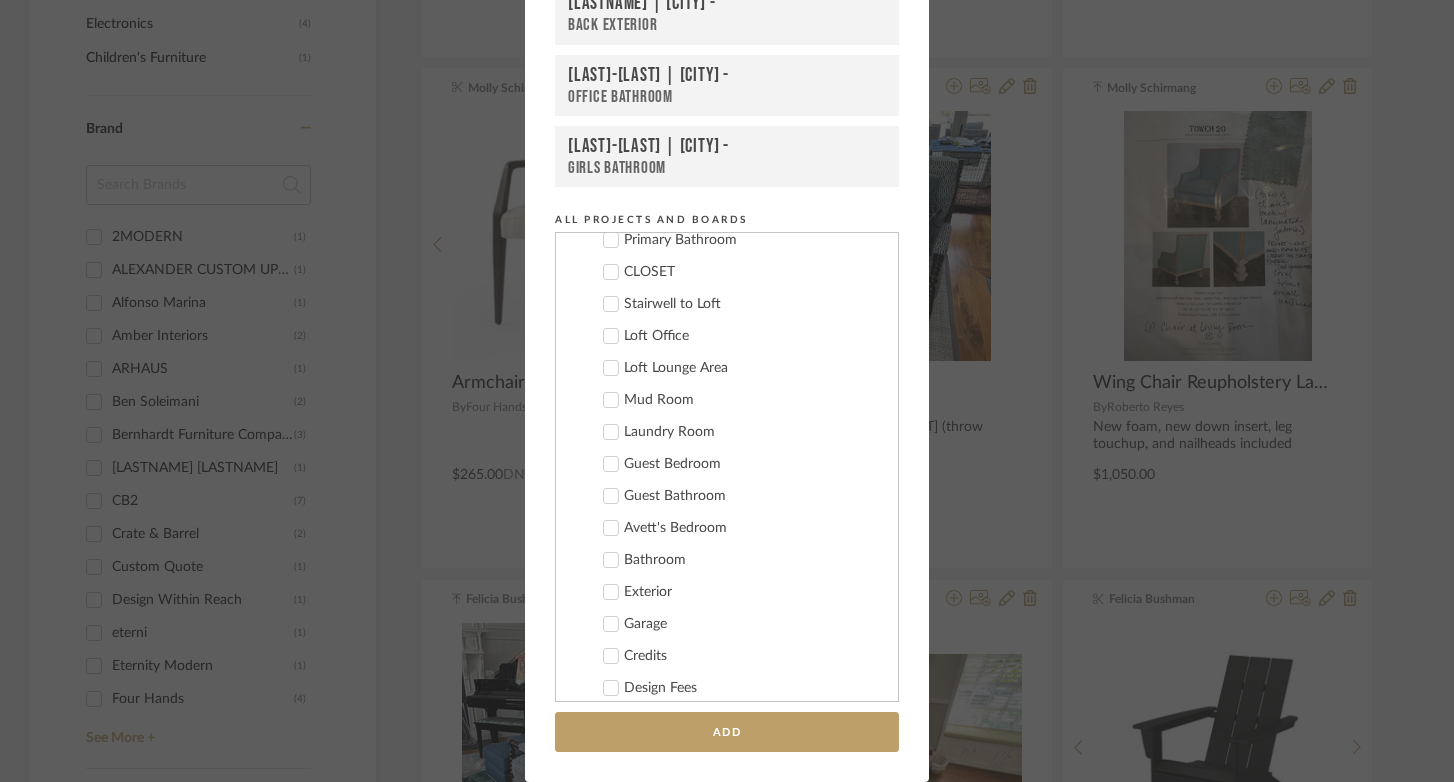scroll, scrollTop: 1082, scrollLeft: 0, axis: vertical 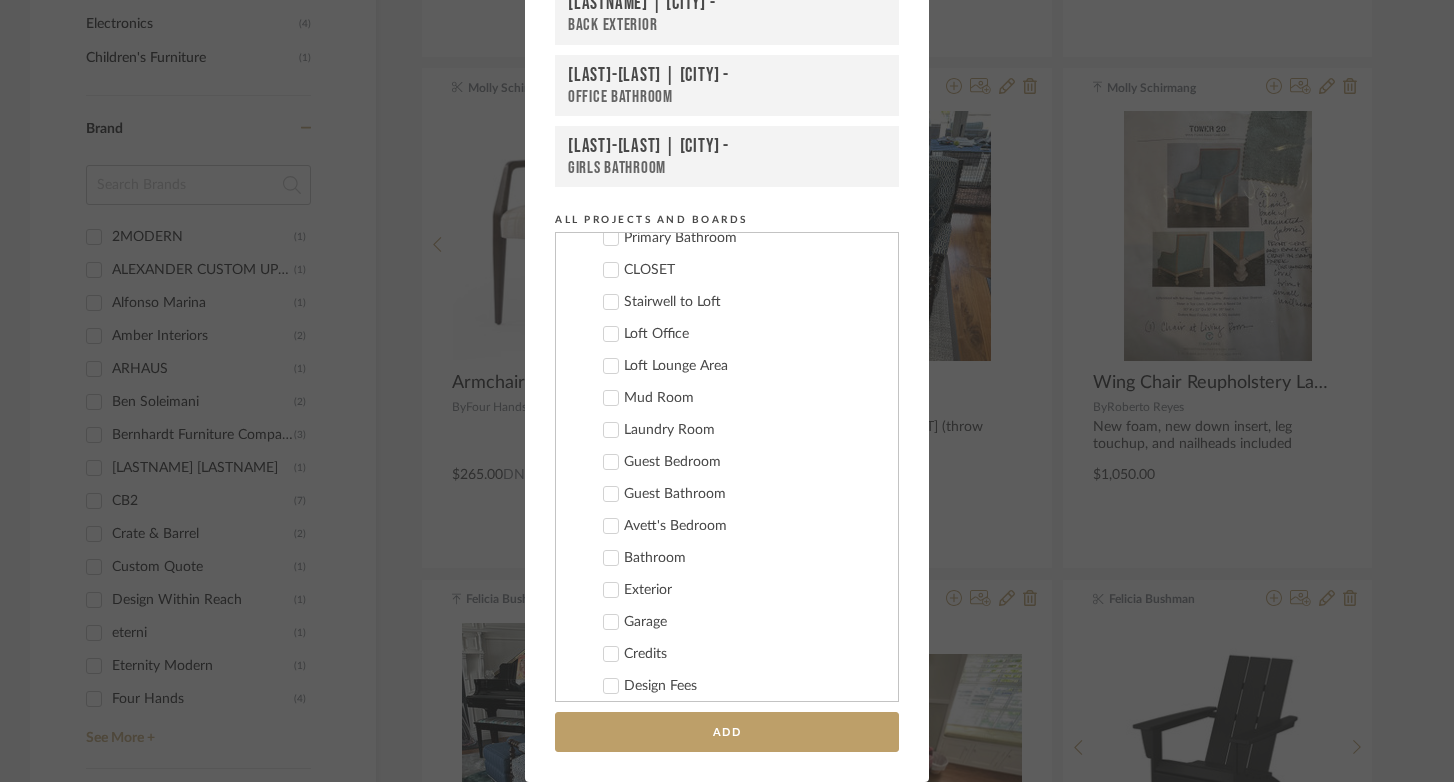 click on "Avett's Bedroom" at bounding box center [734, 526] 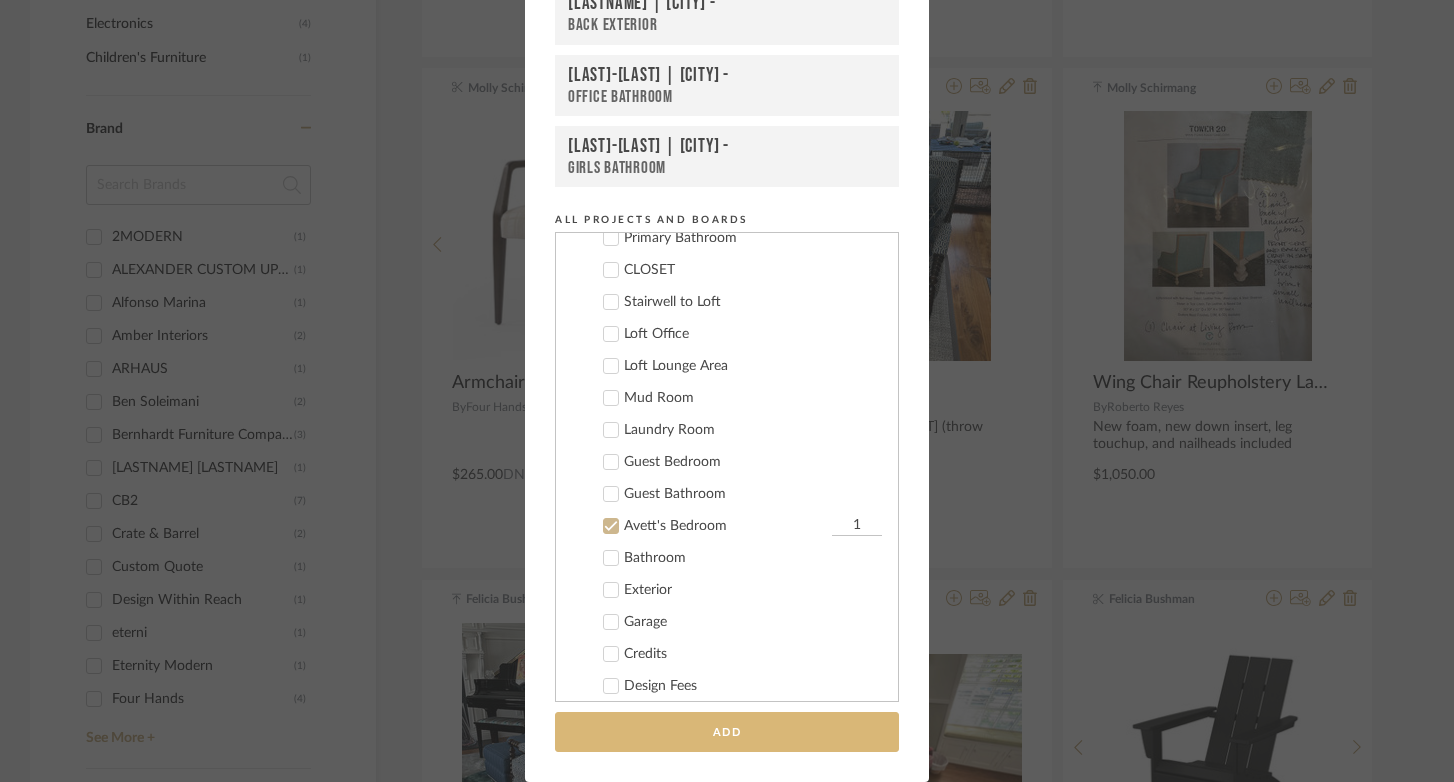click on "Add" at bounding box center (727, 732) 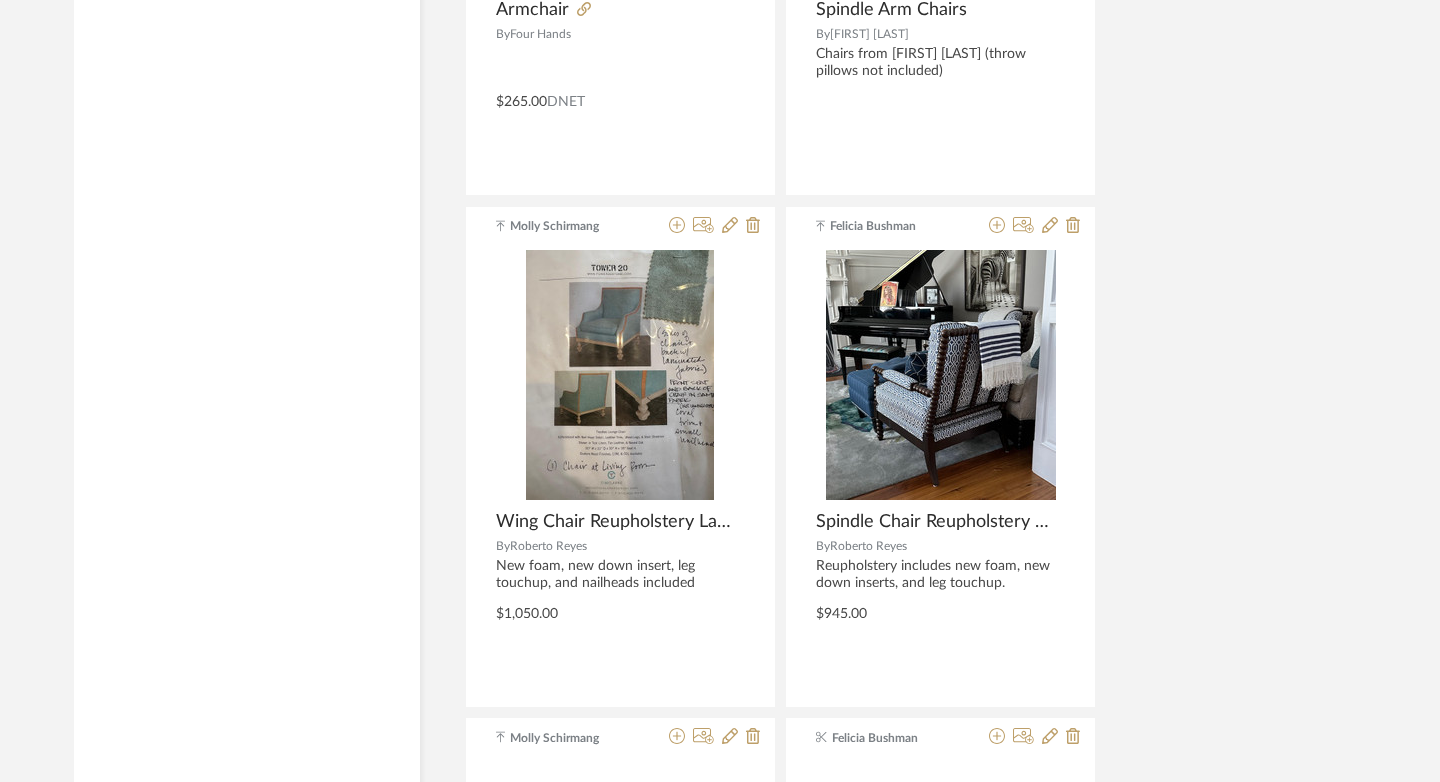 scroll, scrollTop: 3882, scrollLeft: 0, axis: vertical 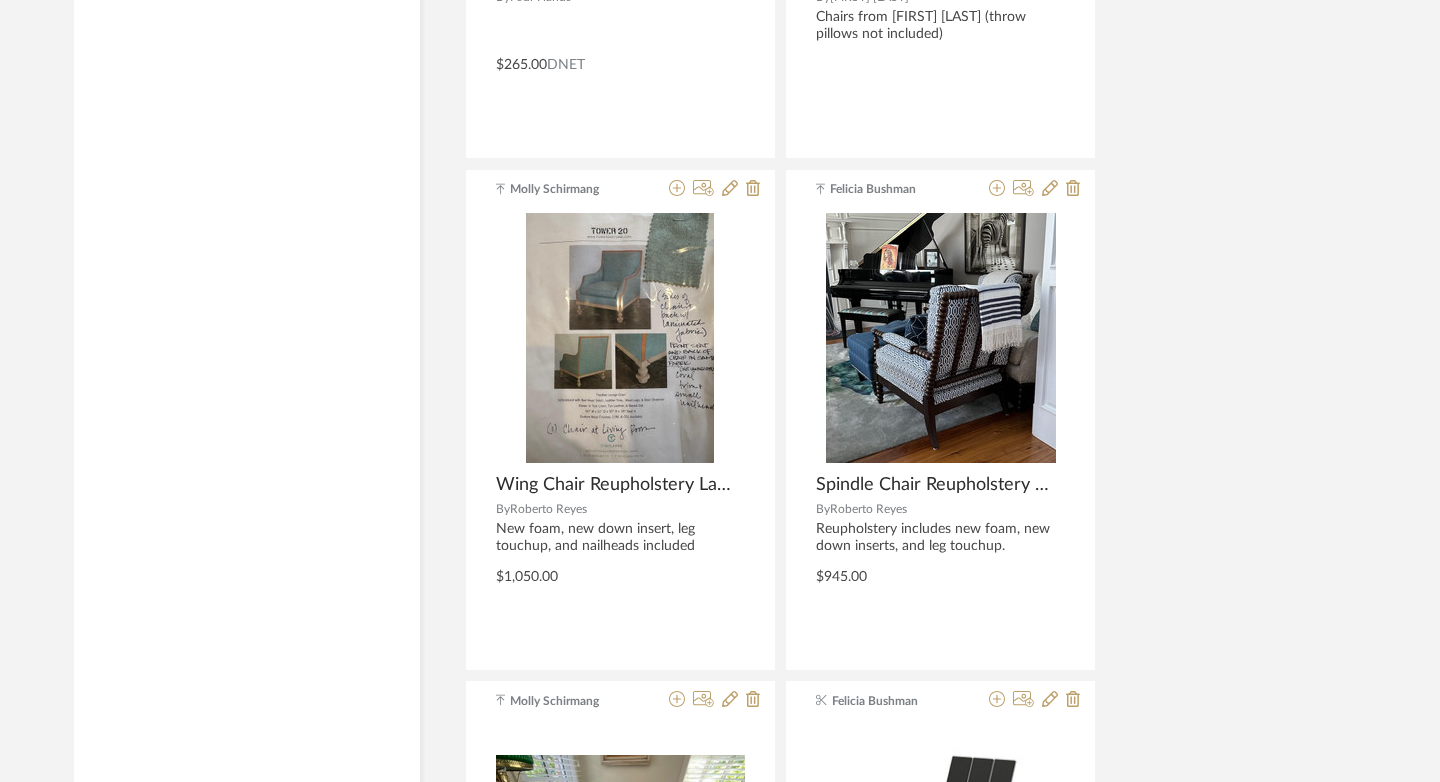 click 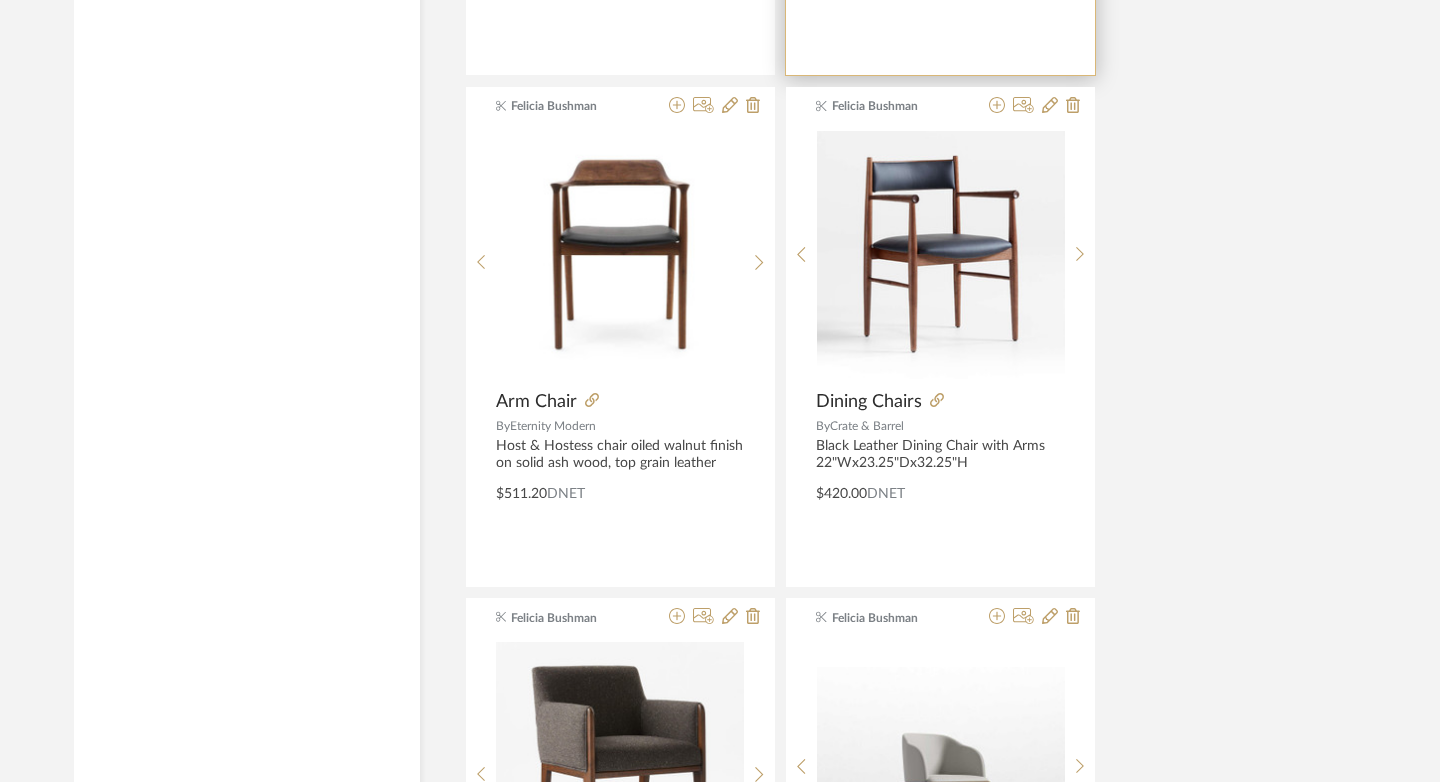 scroll, scrollTop: 6028, scrollLeft: 0, axis: vertical 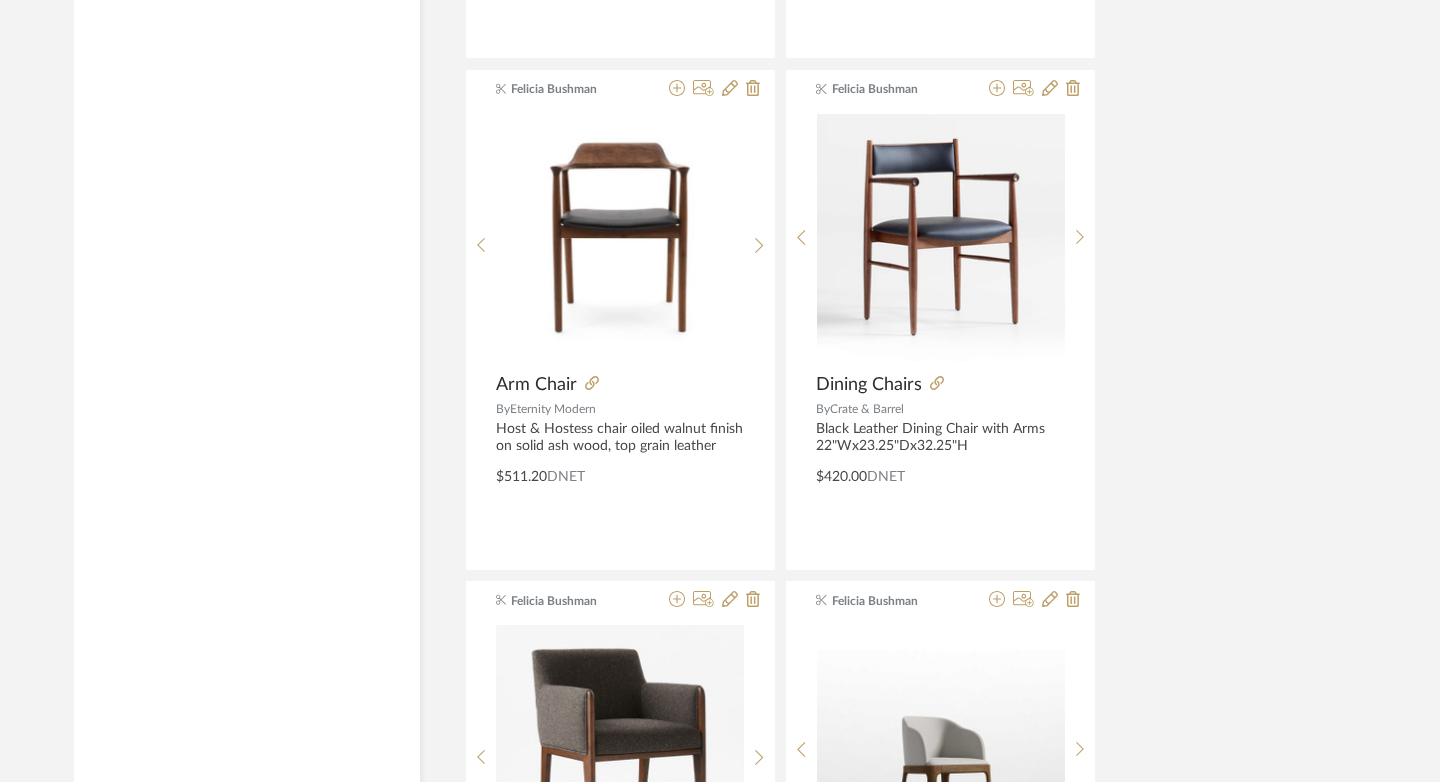click on "View More" 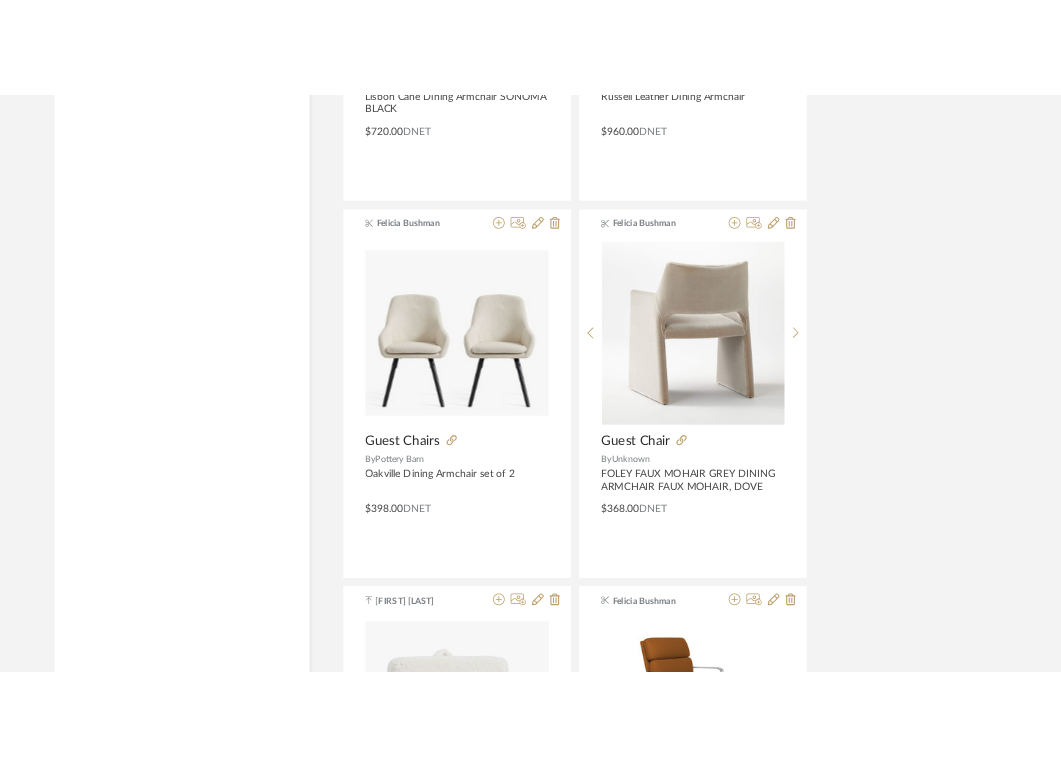 scroll, scrollTop: 12166, scrollLeft: 0, axis: vertical 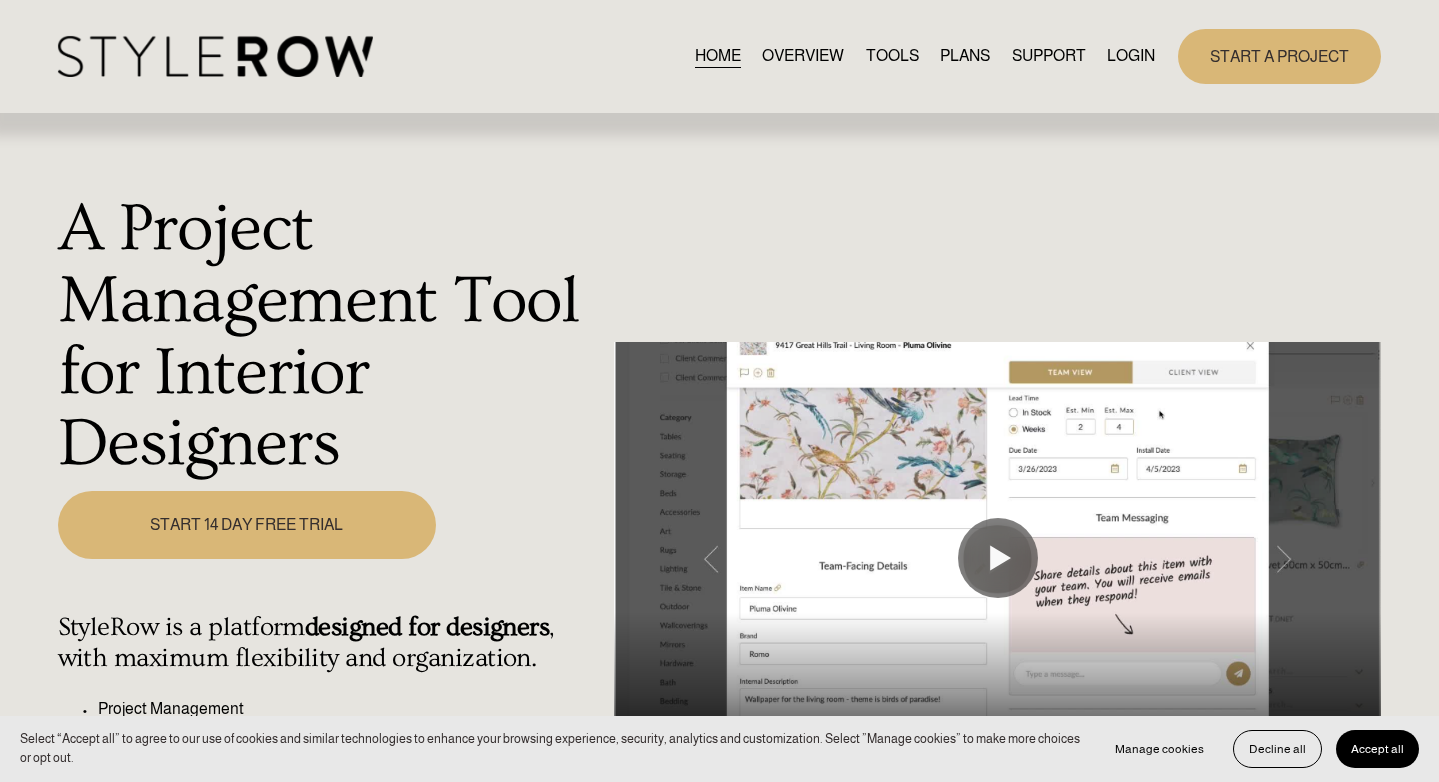 click on "LOGIN" at bounding box center [1131, 56] 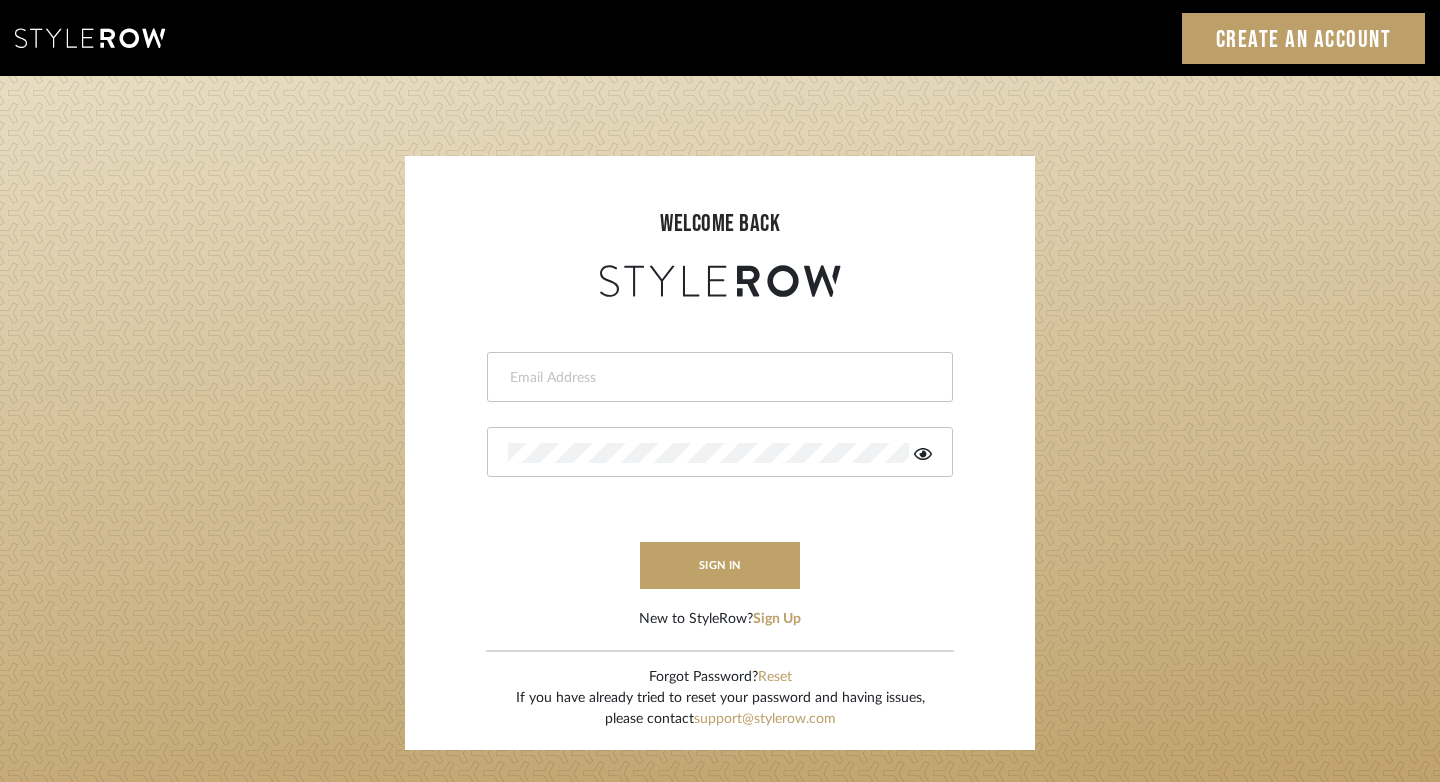 scroll, scrollTop: 0, scrollLeft: 0, axis: both 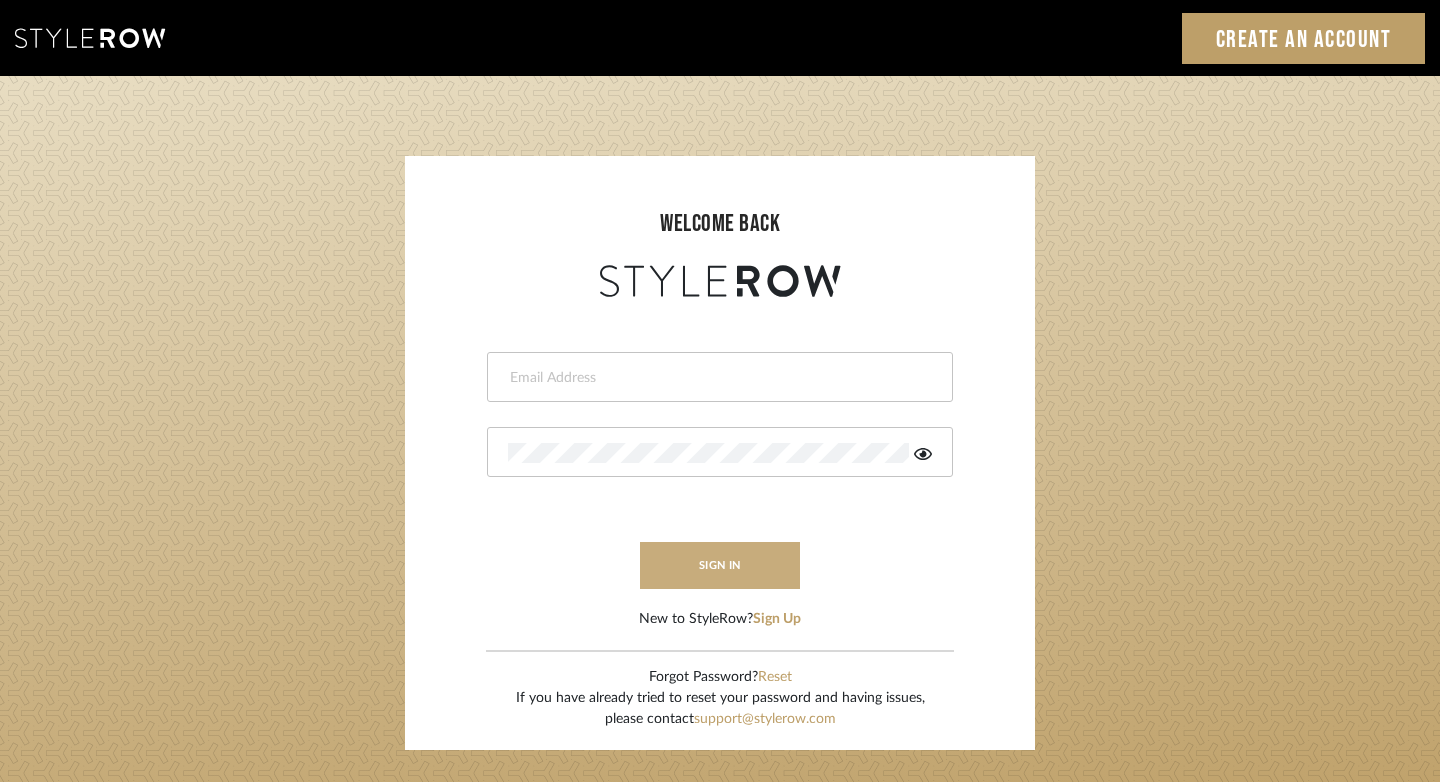 type on "[EMAIL]" 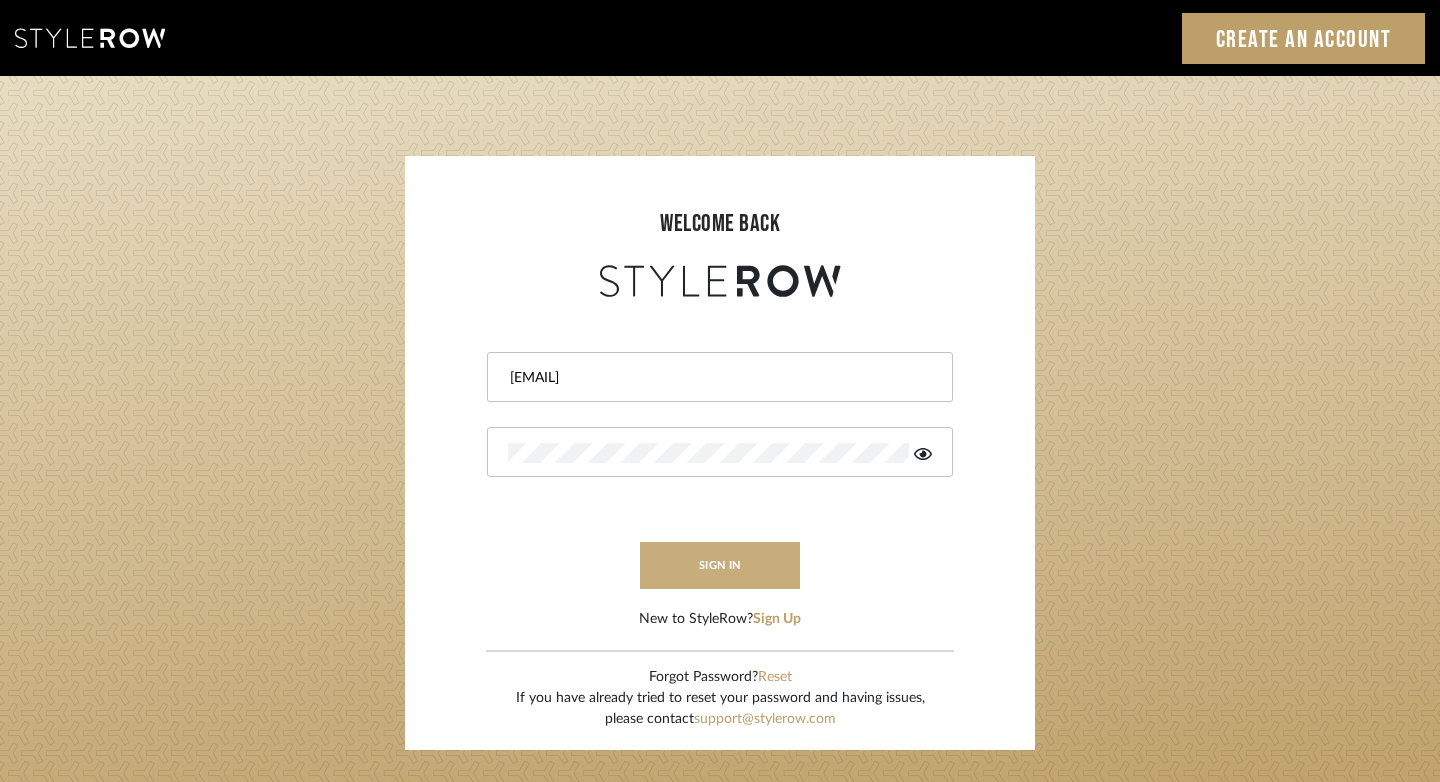 click on "sign in" at bounding box center [720, 565] 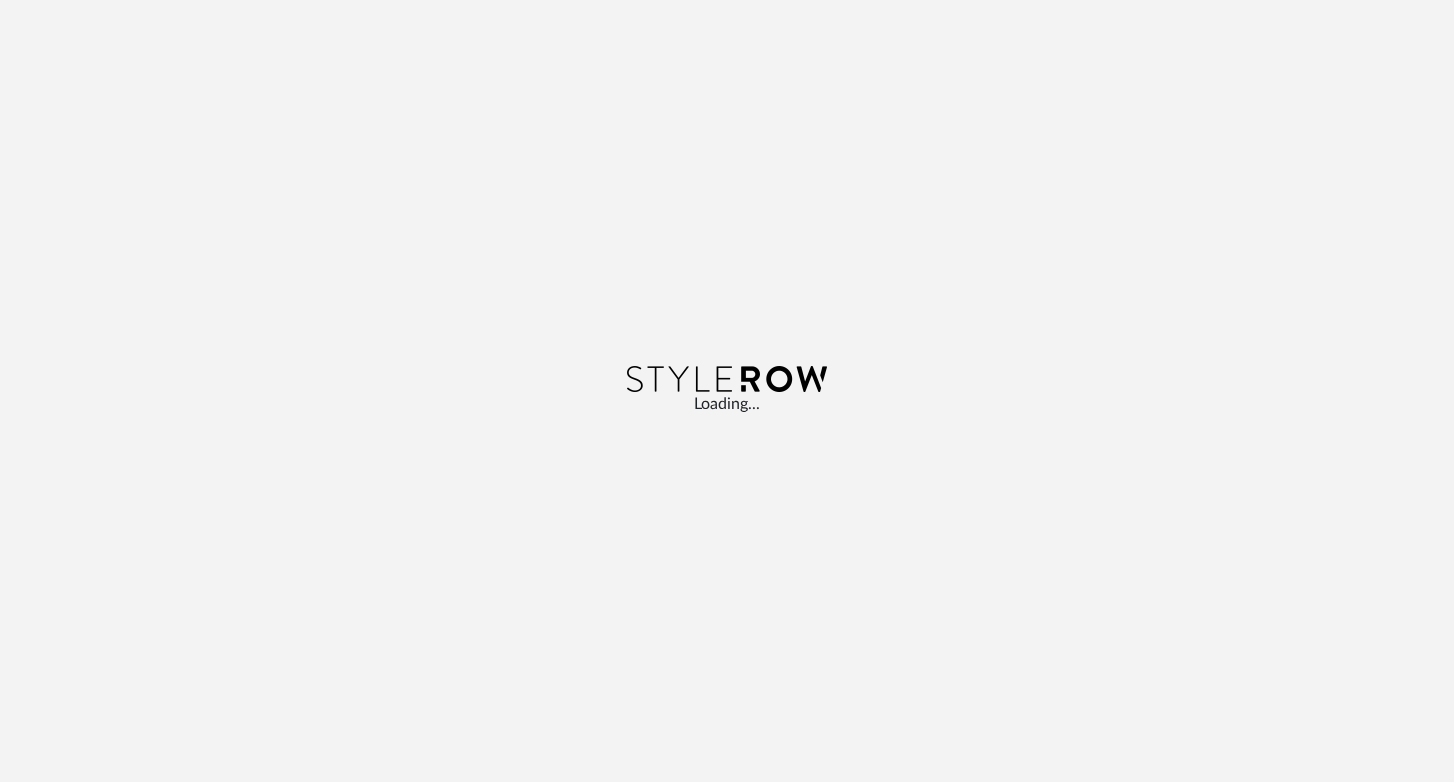 scroll, scrollTop: 0, scrollLeft: 0, axis: both 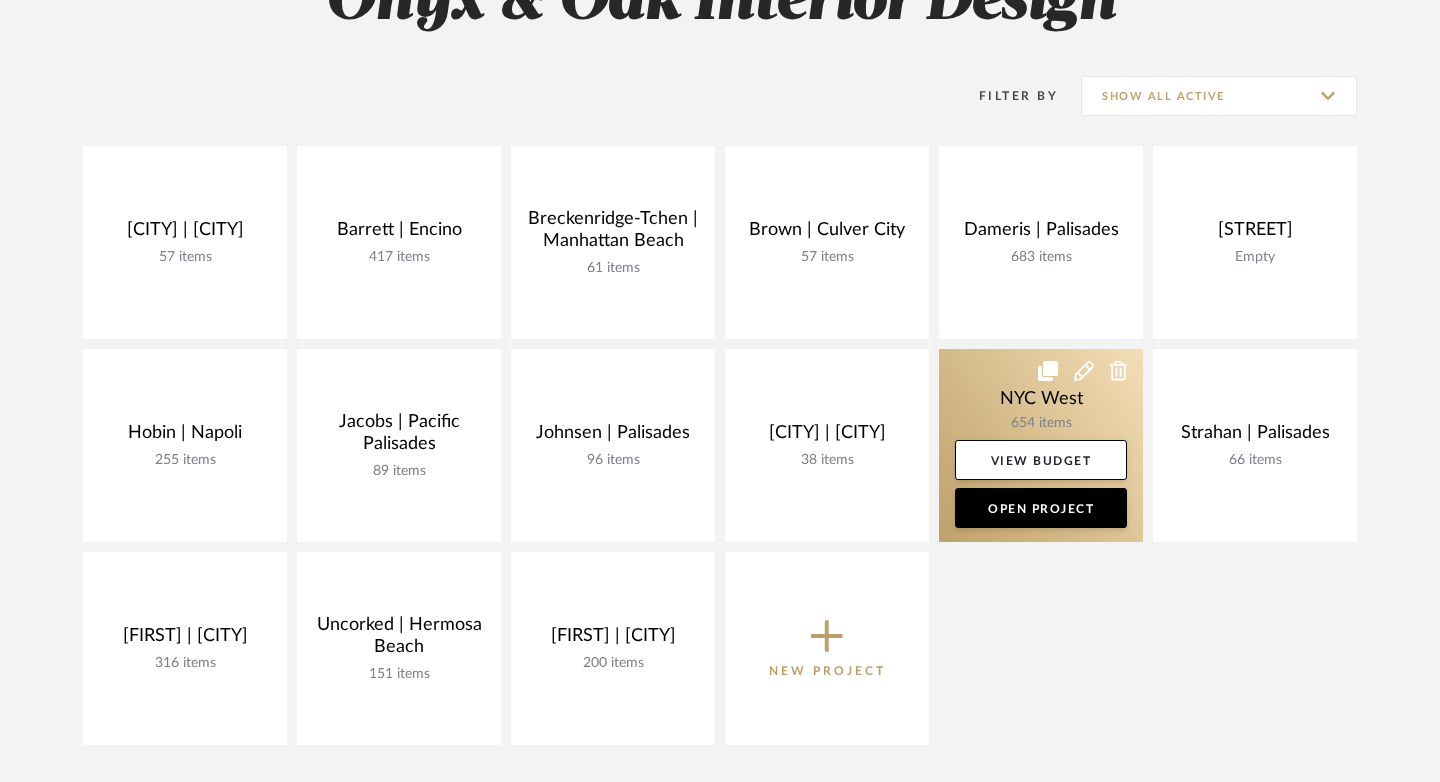click 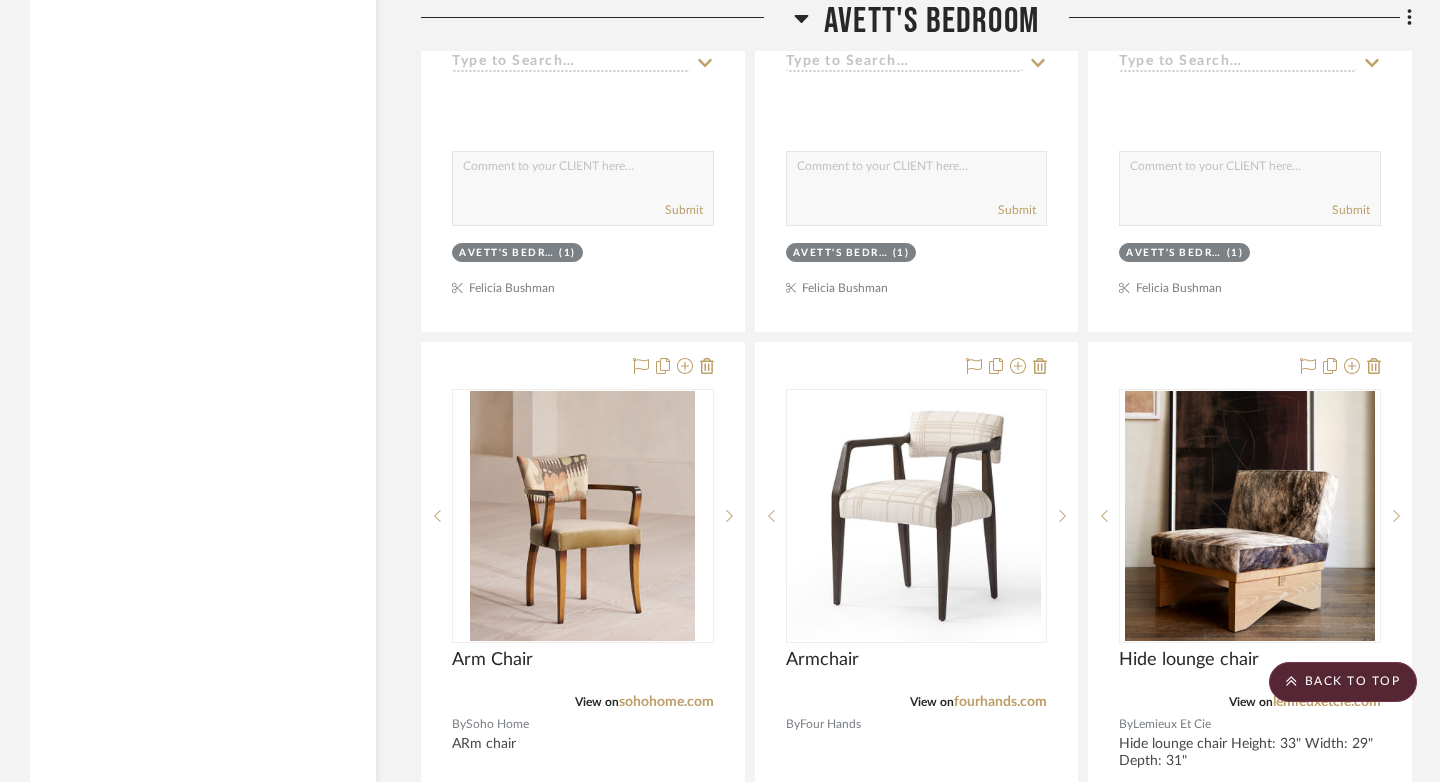 scroll, scrollTop: 8043, scrollLeft: 0, axis: vertical 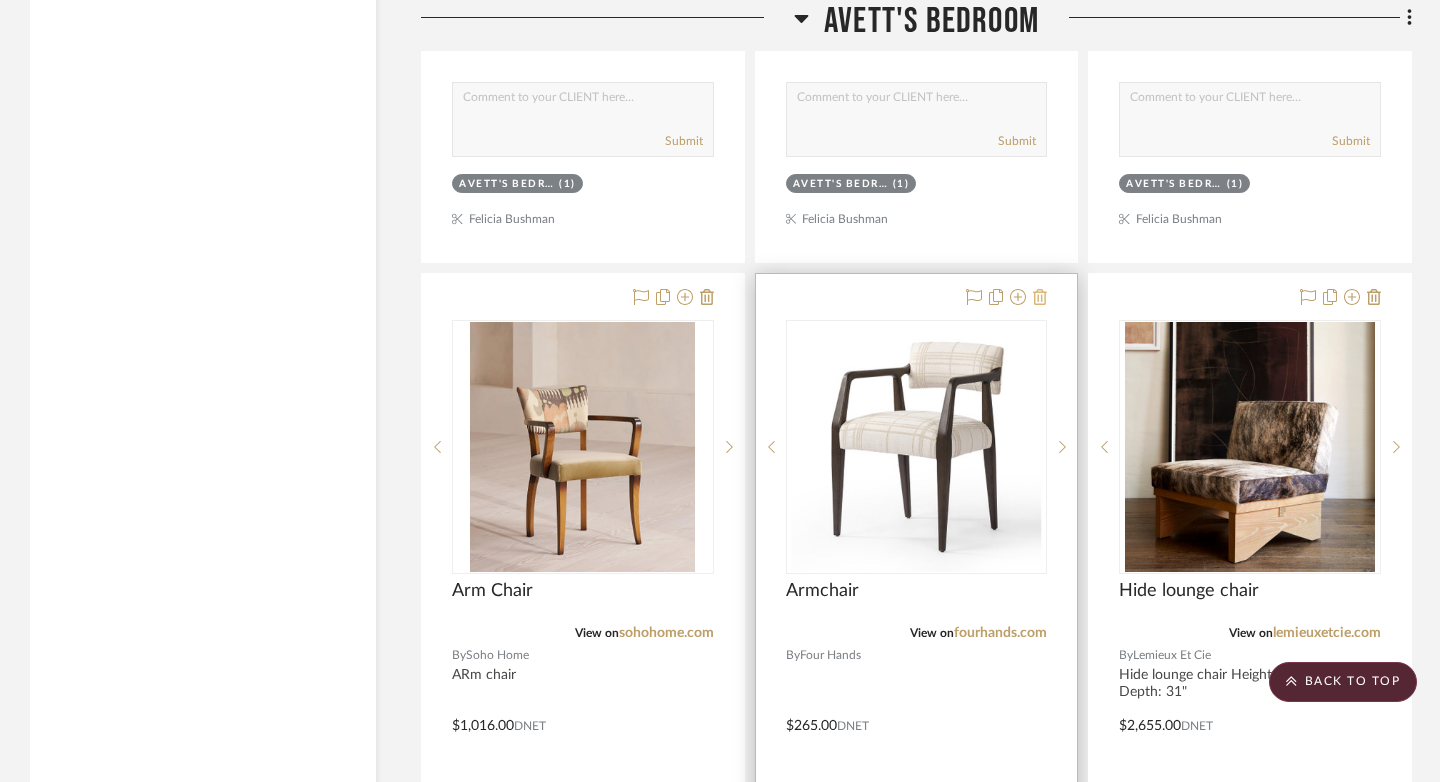 click 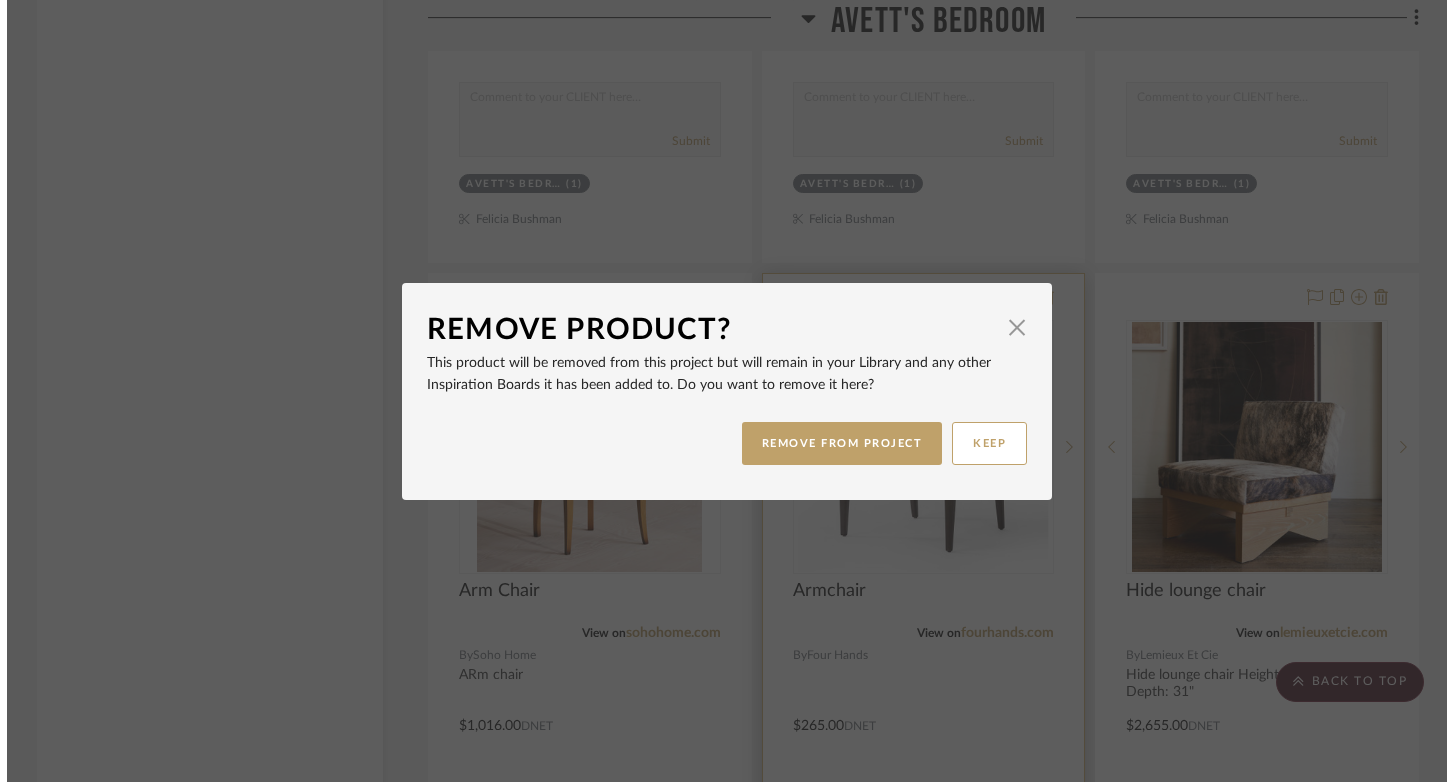 scroll, scrollTop: 0, scrollLeft: 0, axis: both 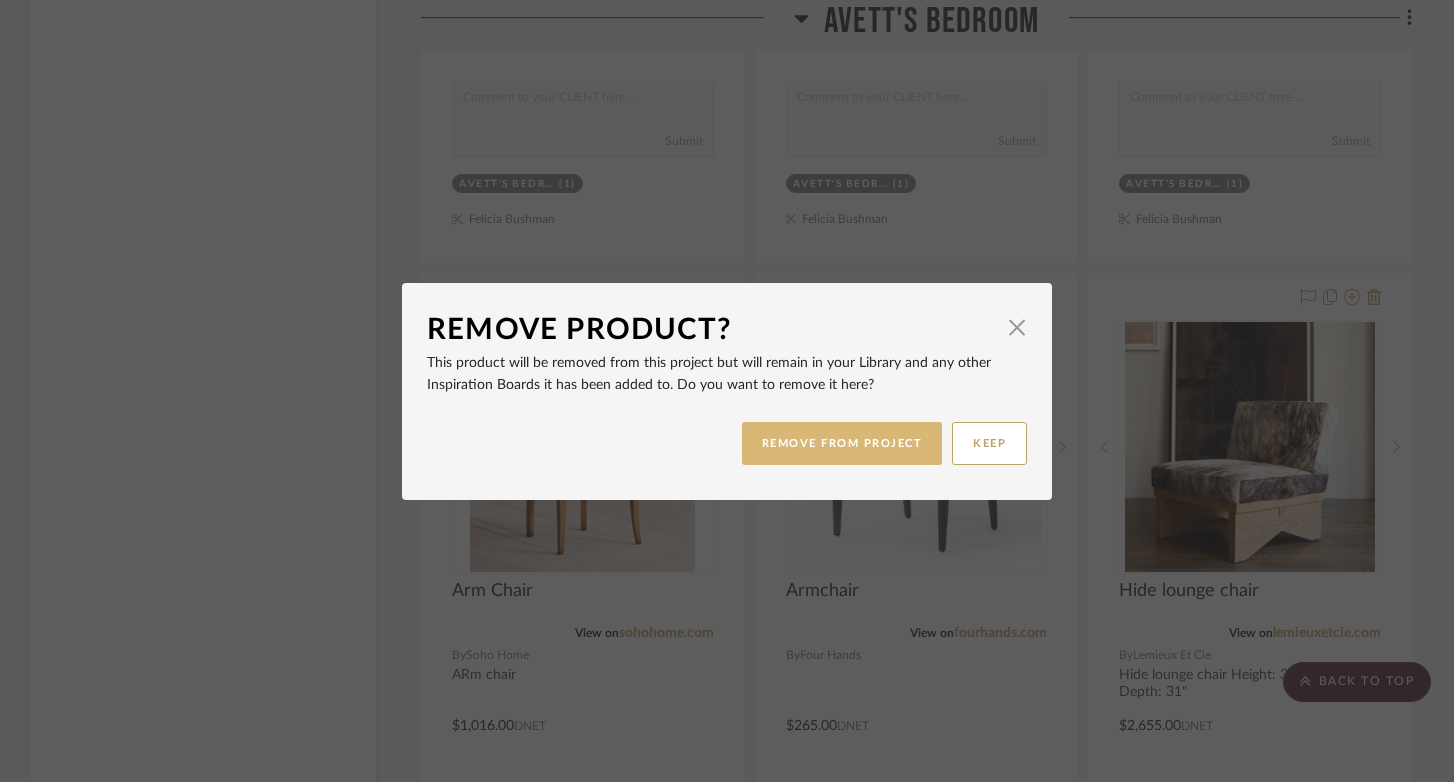 click on "REMOVE FROM PROJECT" at bounding box center (842, 443) 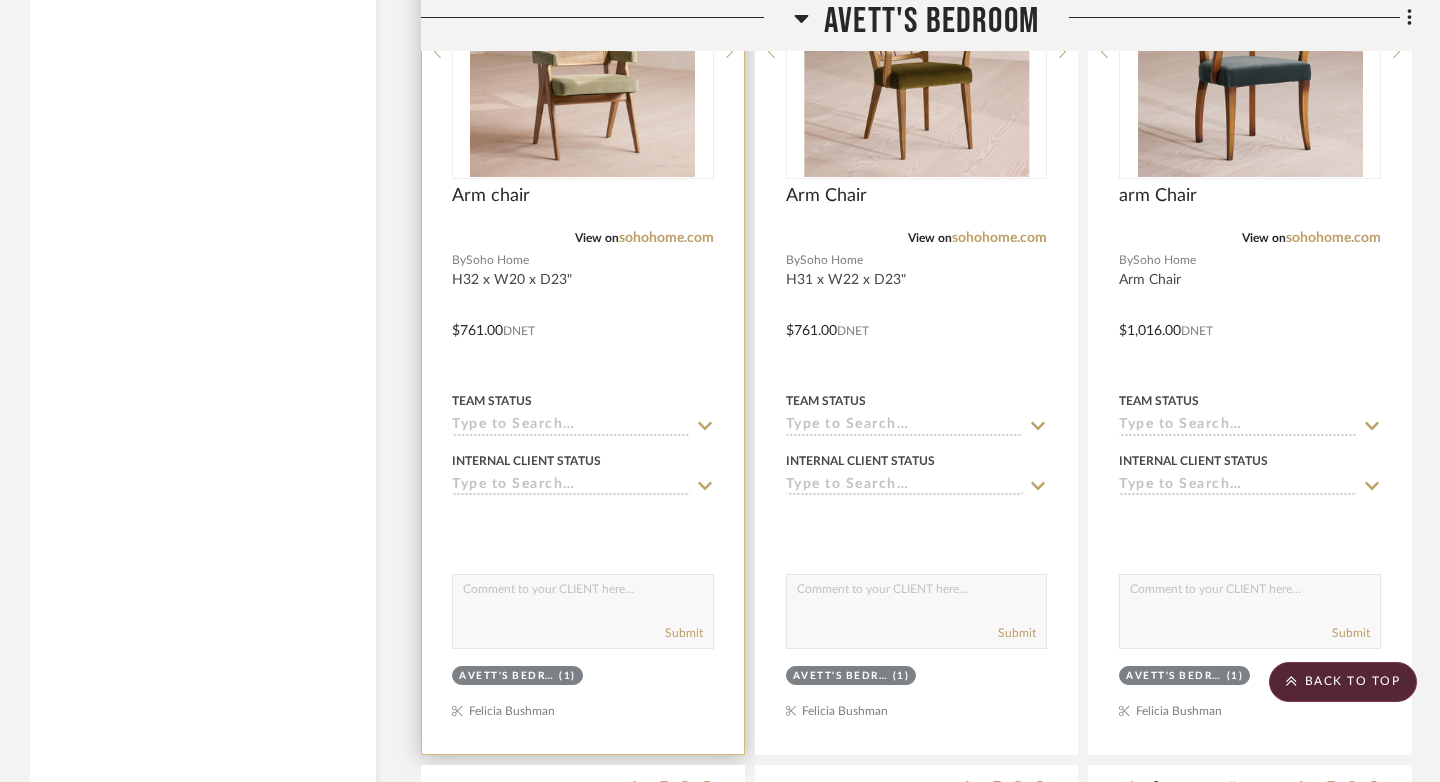 scroll, scrollTop: 7576, scrollLeft: 0, axis: vertical 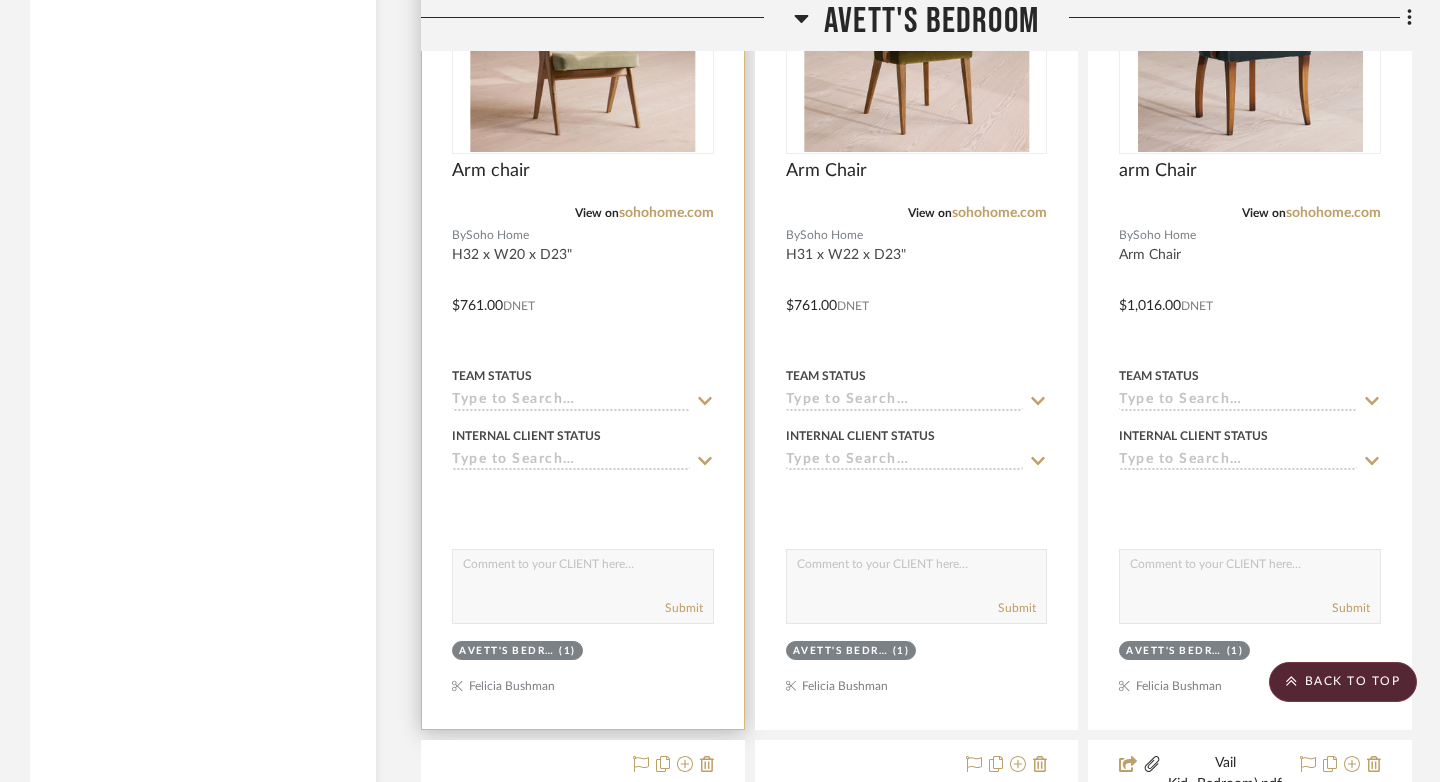 click at bounding box center (0, 0) 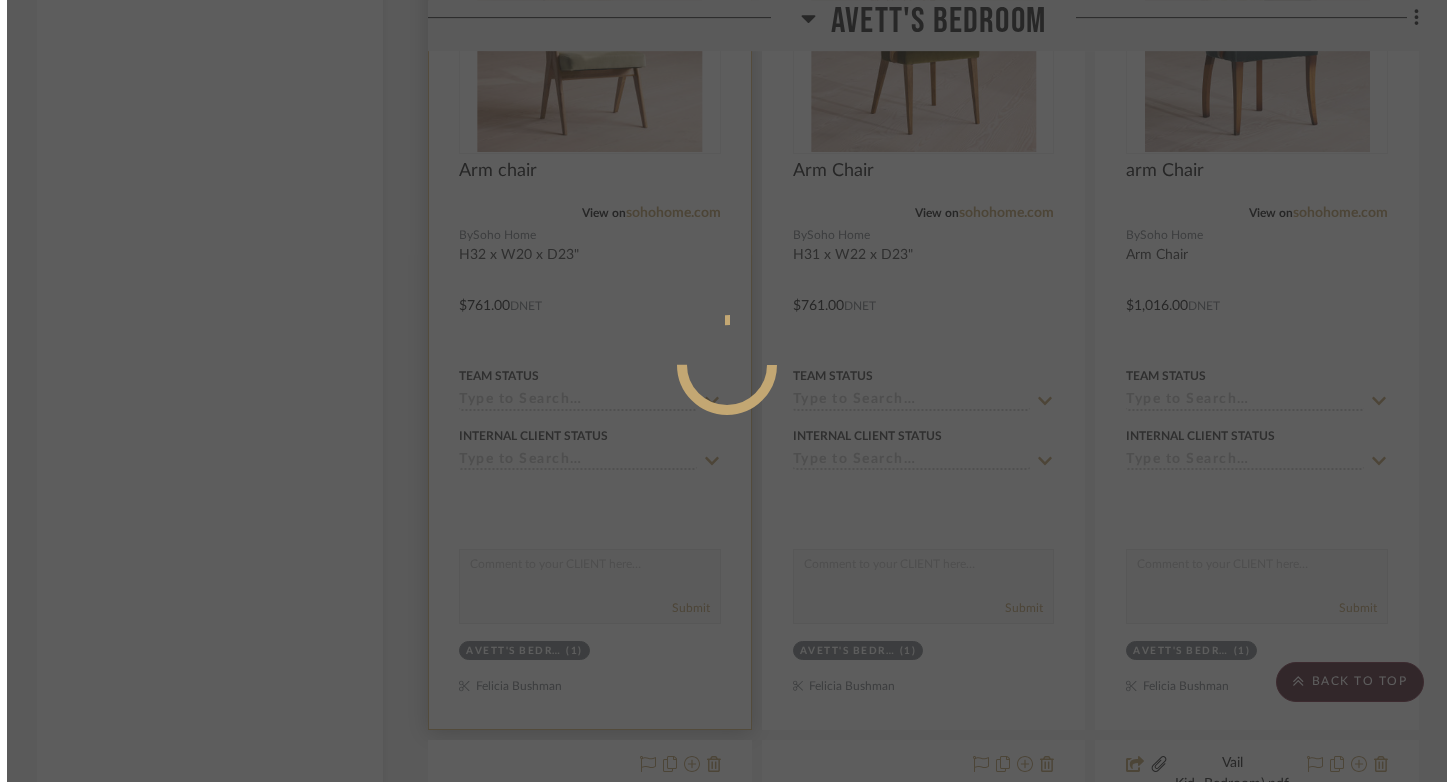scroll, scrollTop: 0, scrollLeft: 0, axis: both 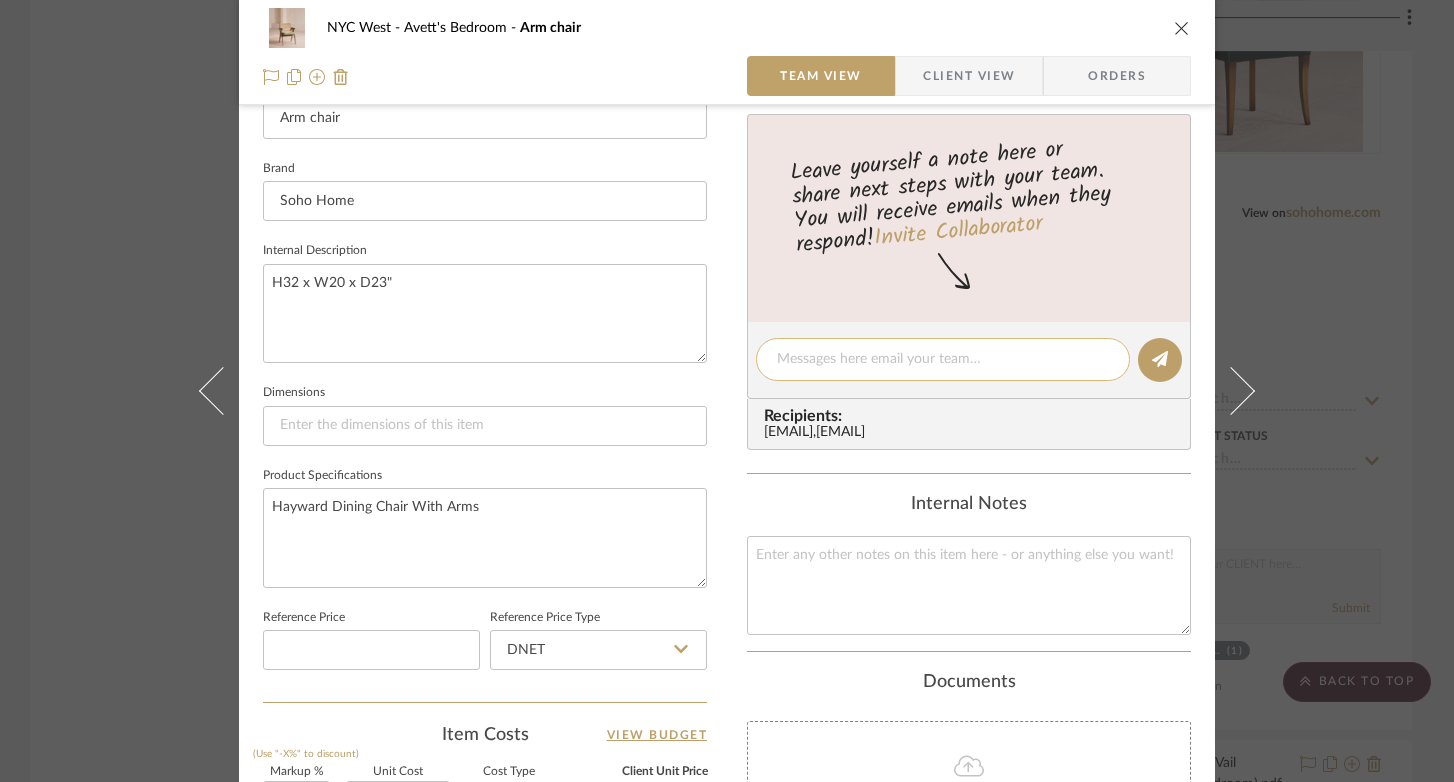 click 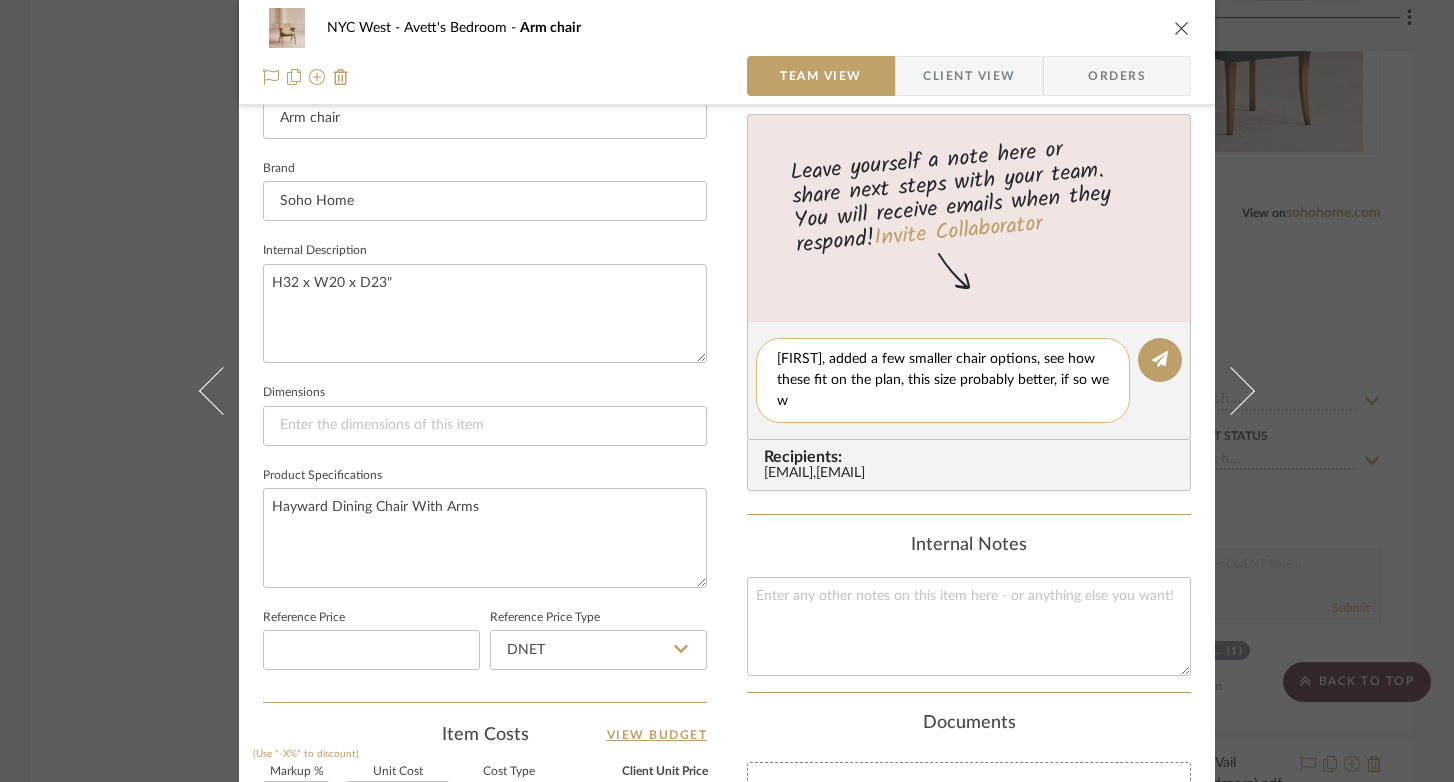 scroll, scrollTop: 0, scrollLeft: 0, axis: both 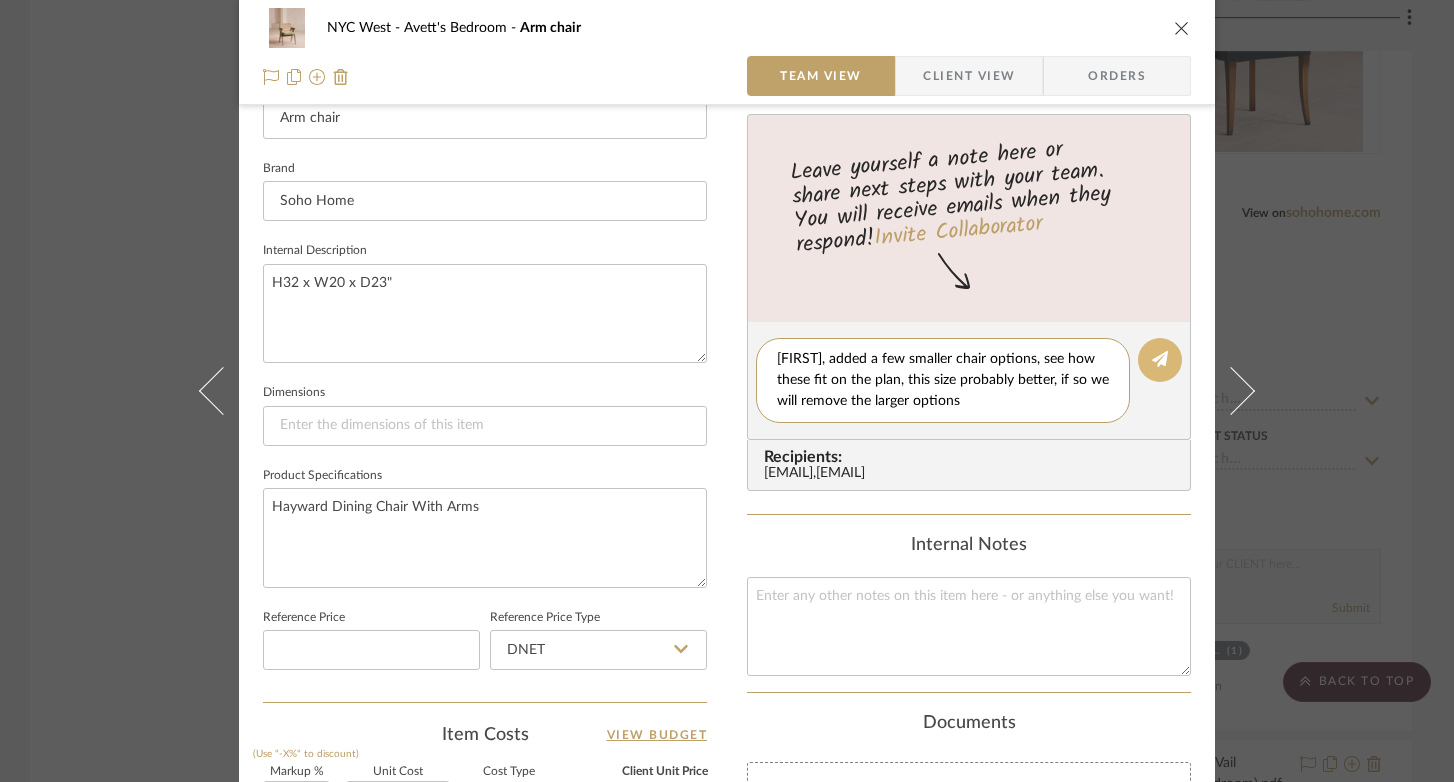 type on "Molly, added a few smaller chair options, see how these fit on the plan, this size probably better, if so we will remove the larger options" 